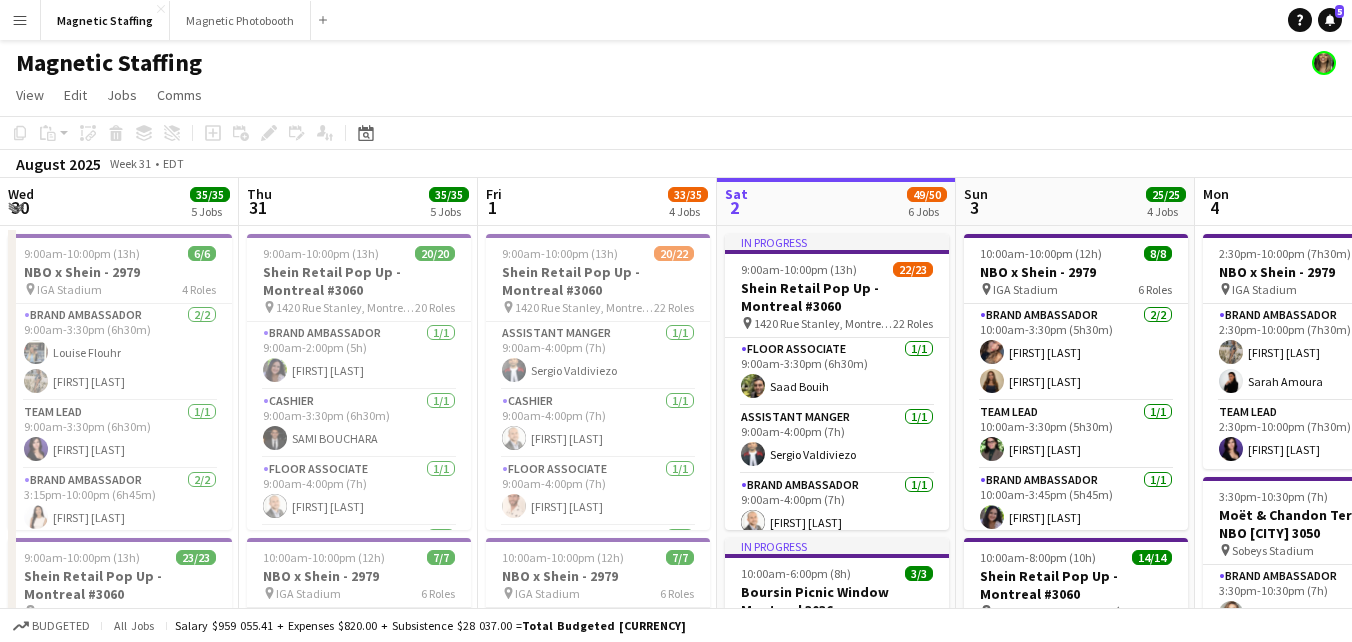 scroll, scrollTop: 0, scrollLeft: 0, axis: both 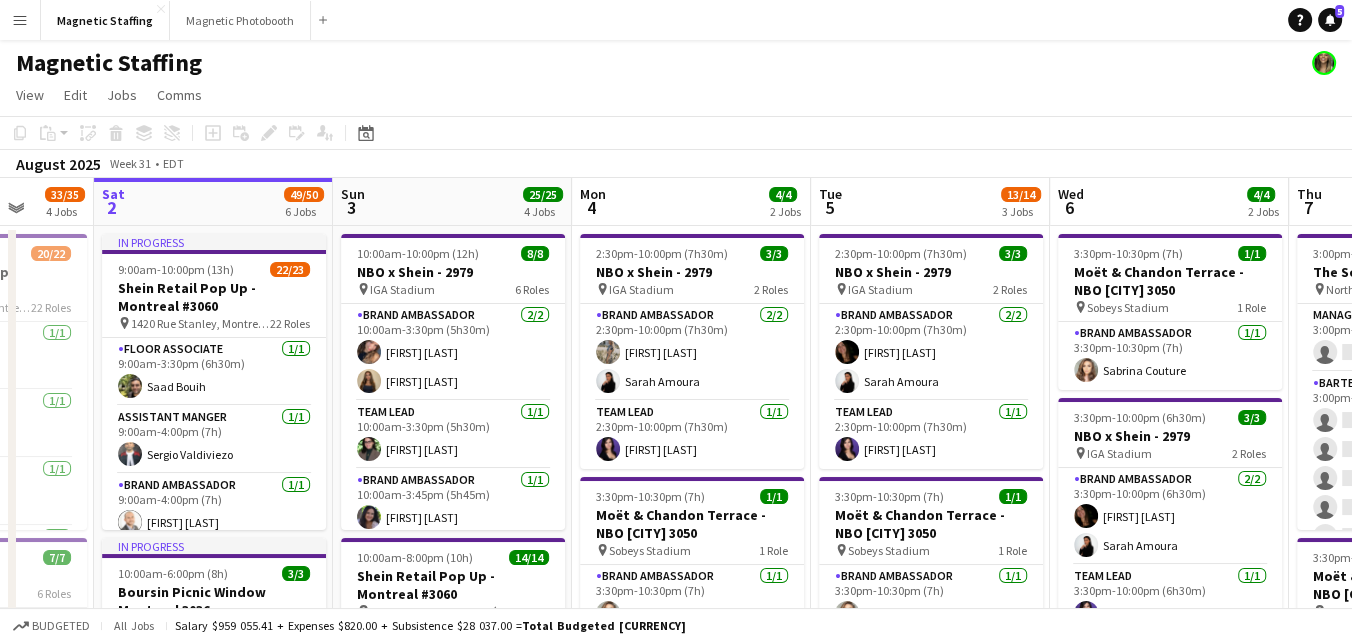 drag, startPoint x: 446, startPoint y: 290, endPoint x: 388, endPoint y: 290, distance: 58 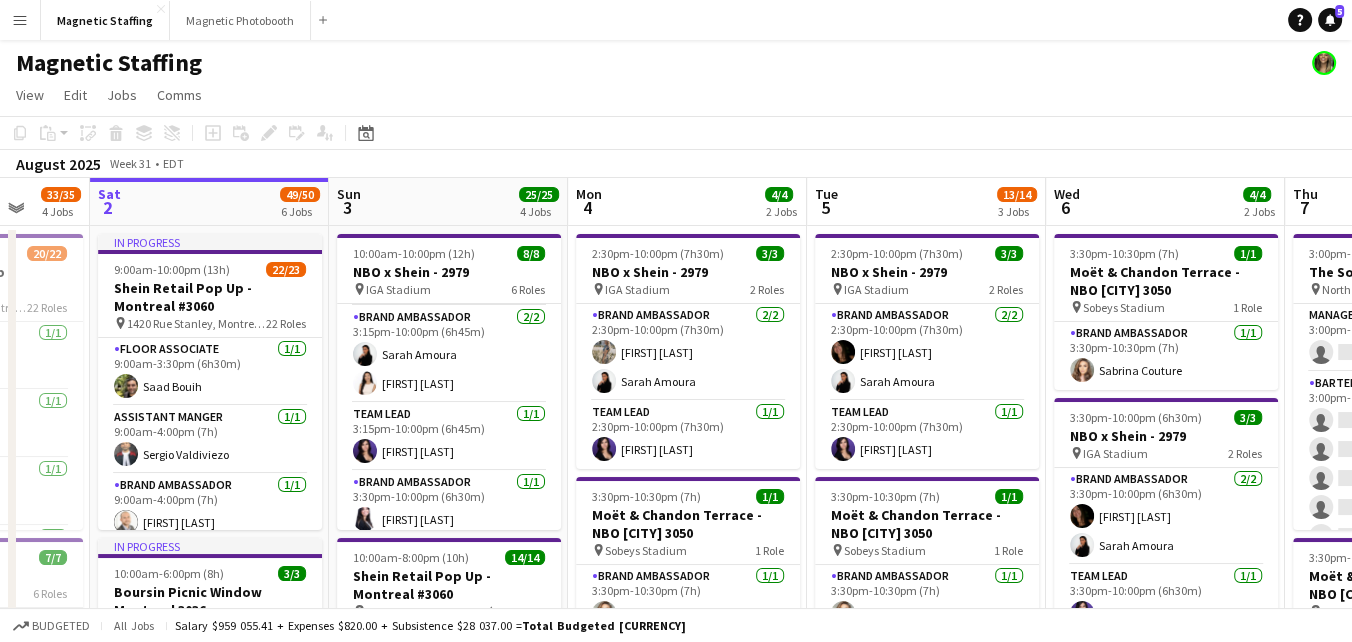 scroll, scrollTop: 234, scrollLeft: 0, axis: vertical 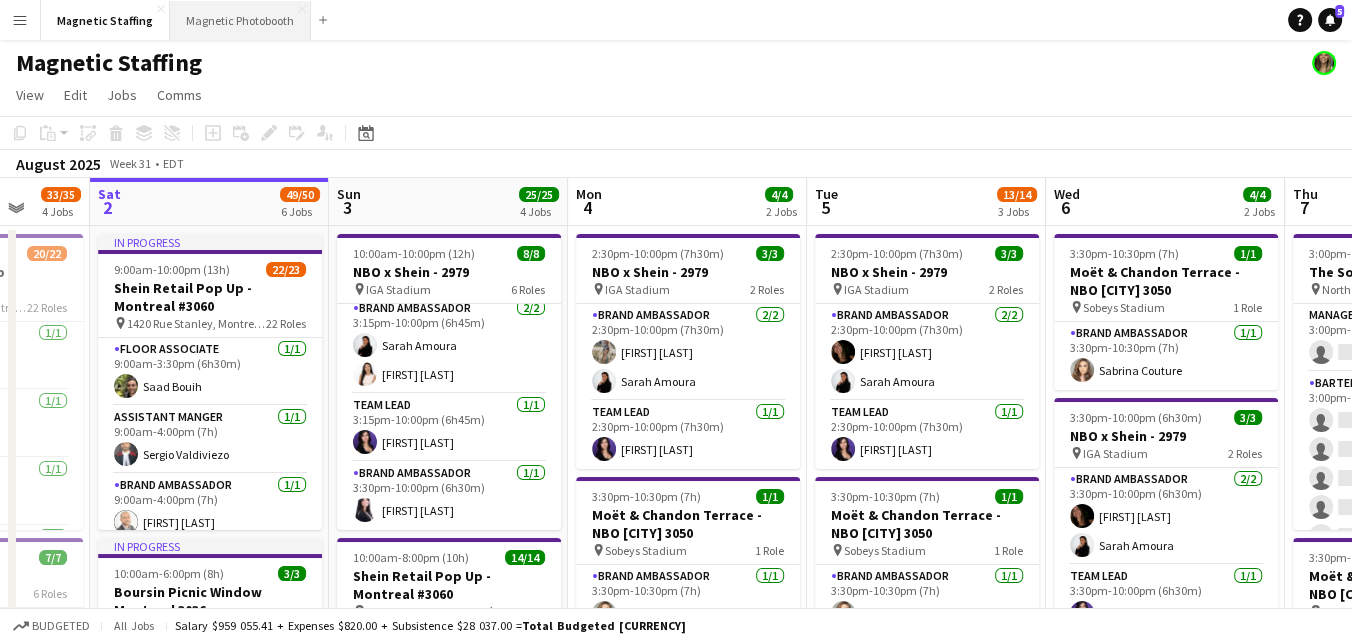 click on "Magnetic Photobooth
Close" at bounding box center [240, 20] 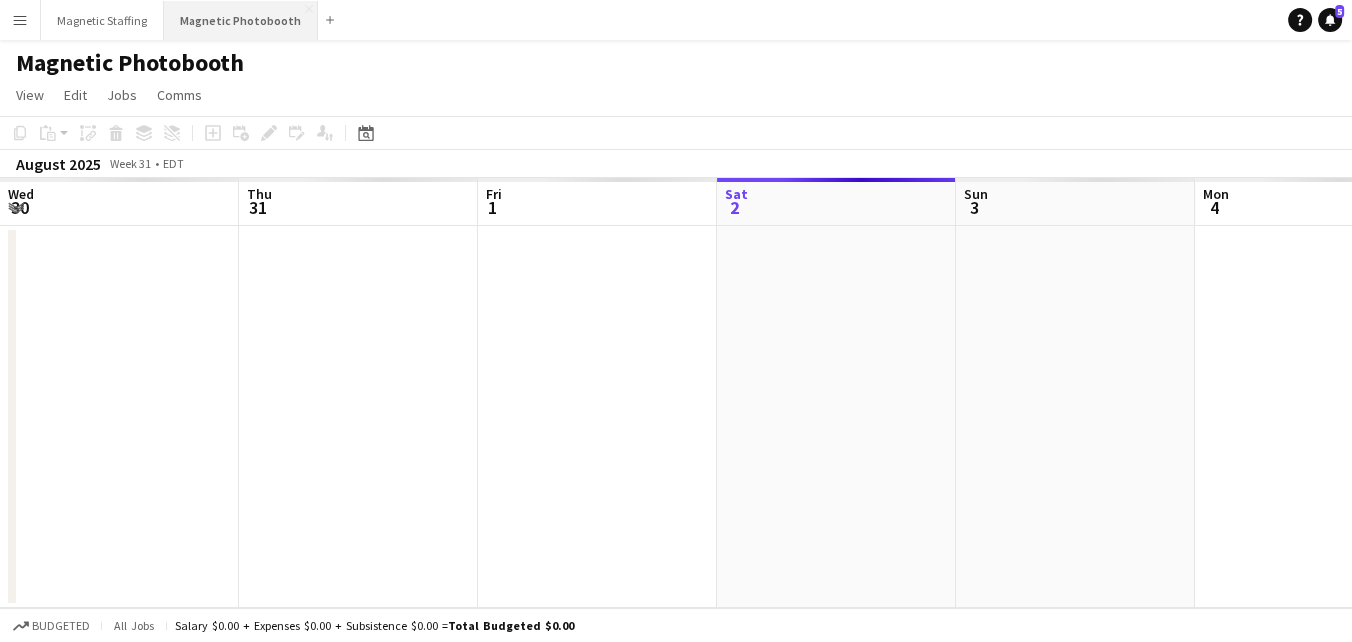 scroll, scrollTop: 0, scrollLeft: 478, axis: horizontal 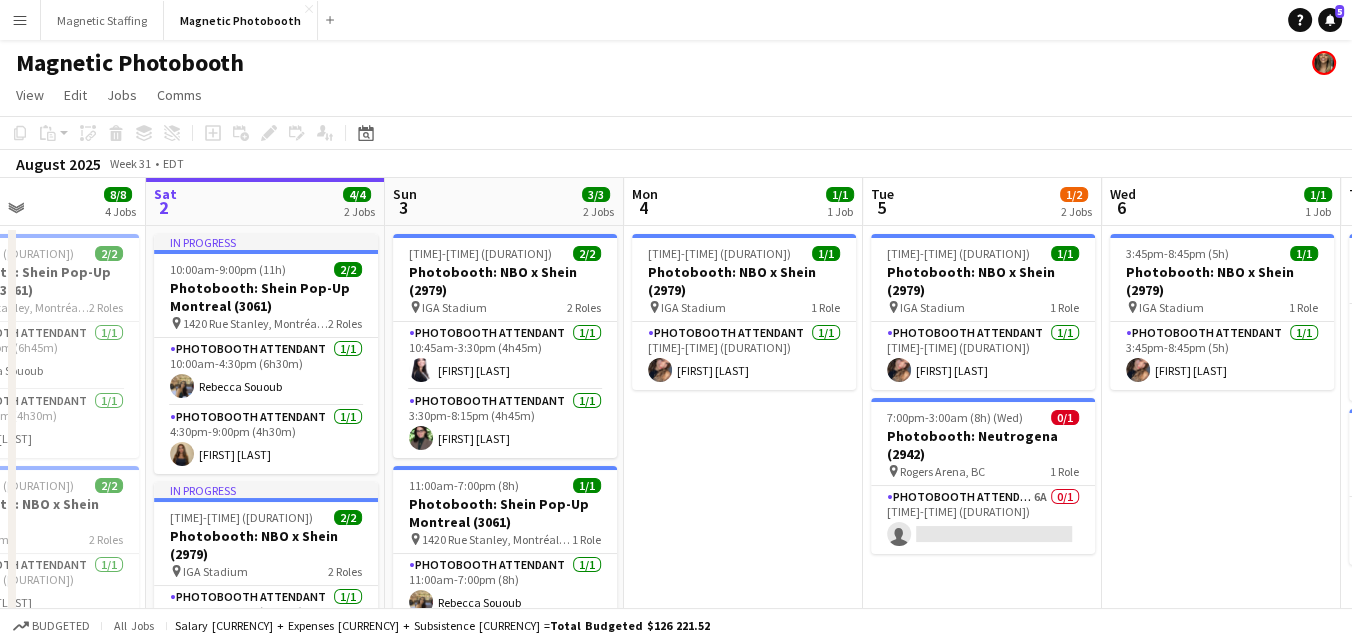 drag, startPoint x: 466, startPoint y: 291, endPoint x: 401, endPoint y: 291, distance: 65 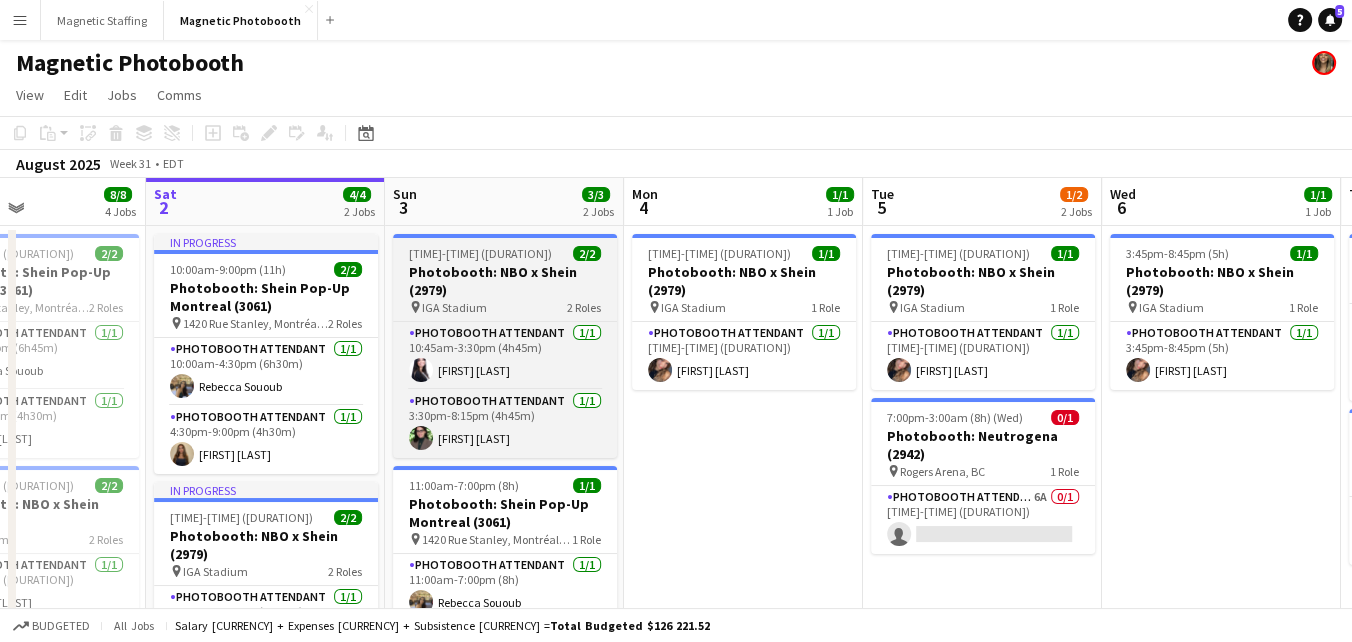 scroll, scrollTop: 0, scrollLeft: 580, axis: horizontal 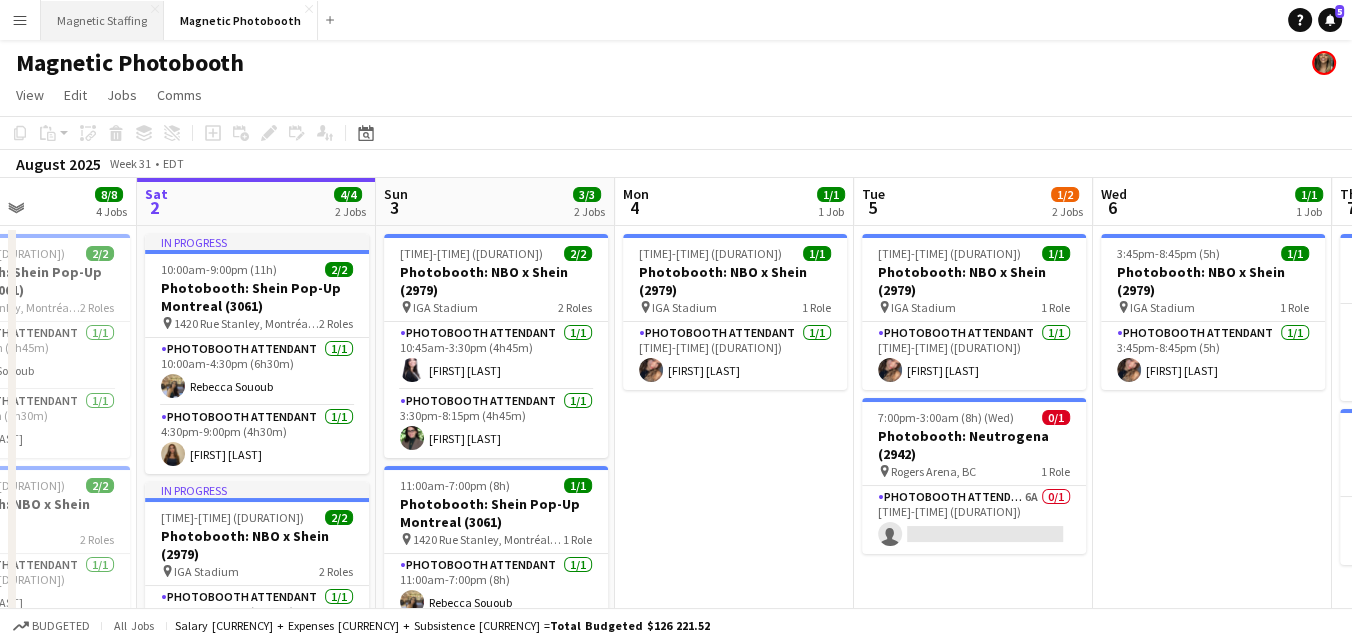 click on "Magnetic Staffing
Close" at bounding box center (102, 20) 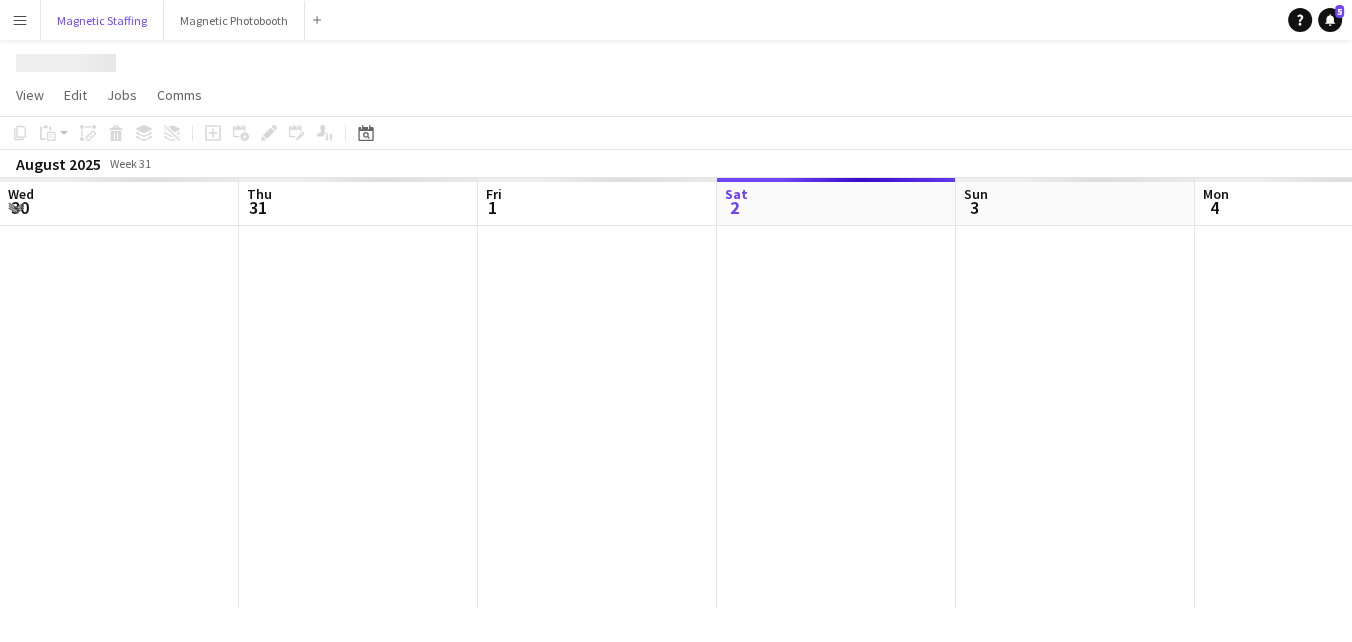 scroll, scrollTop: 0, scrollLeft: 478, axis: horizontal 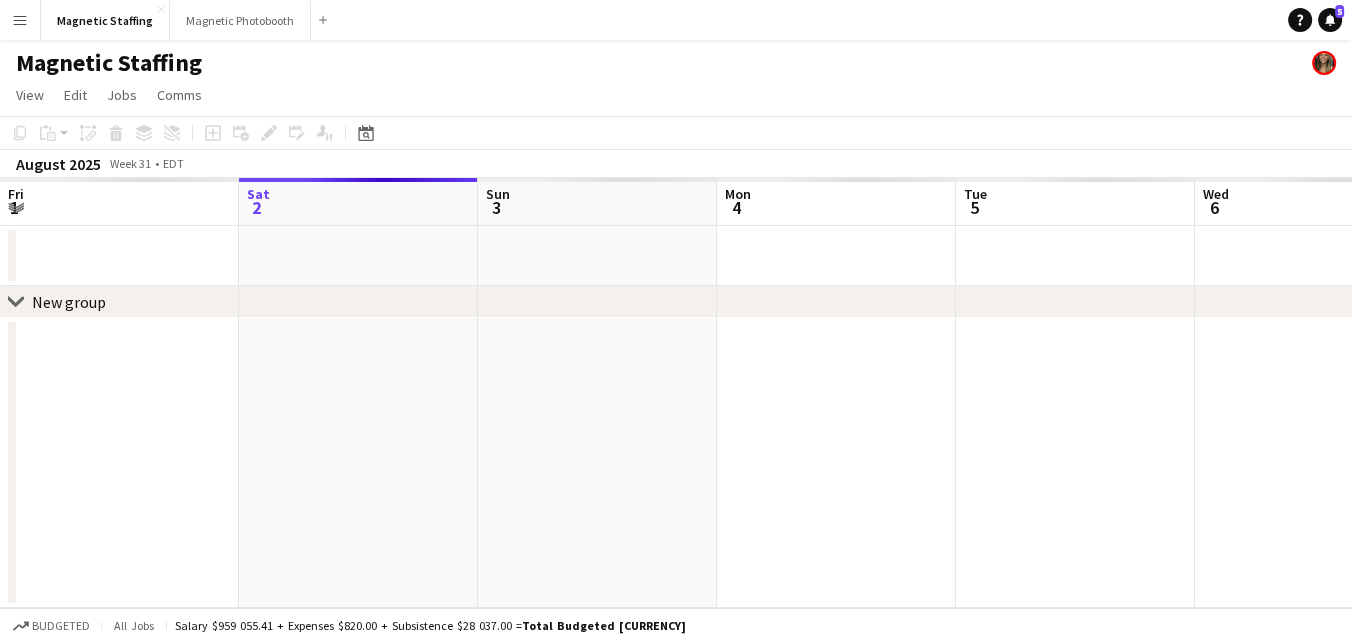 click on "chevron-right
New group   Wed   30   Thu   31   Fri   1   Sat   2   Sun   3   Mon   4   Tue   5   Wed   6   Thu   7   Fri   8   Sat   9" 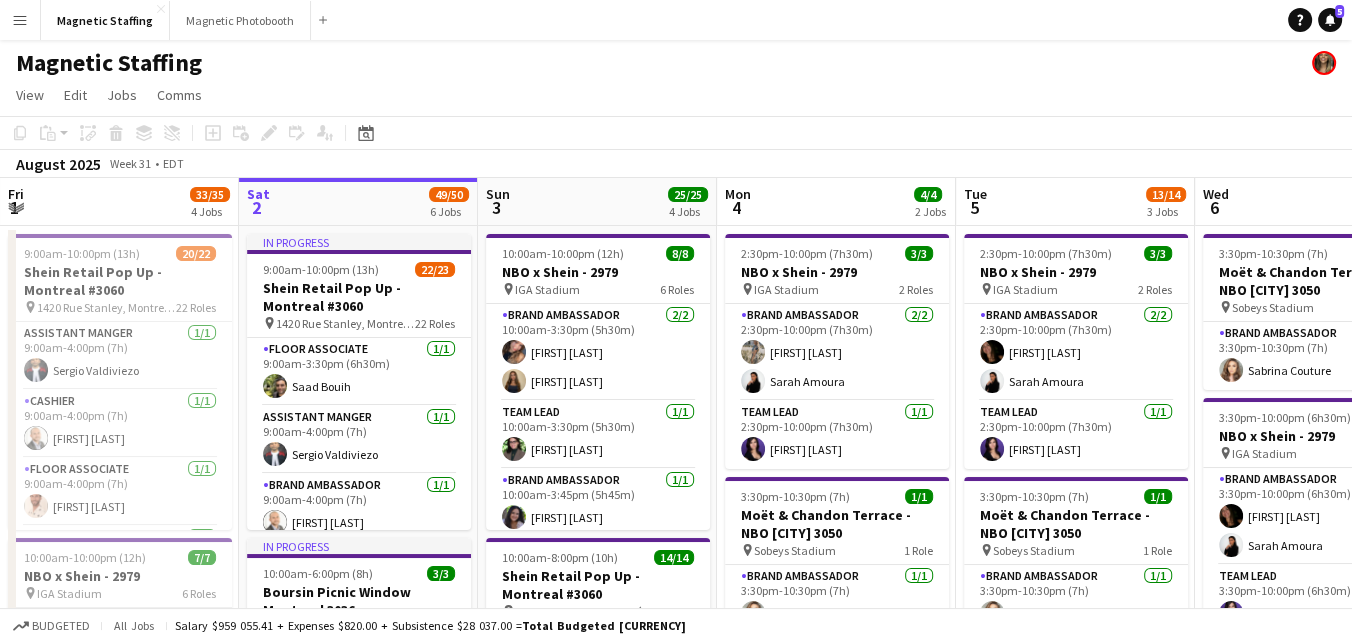 scroll, scrollTop: 0, scrollLeft: 652, axis: horizontal 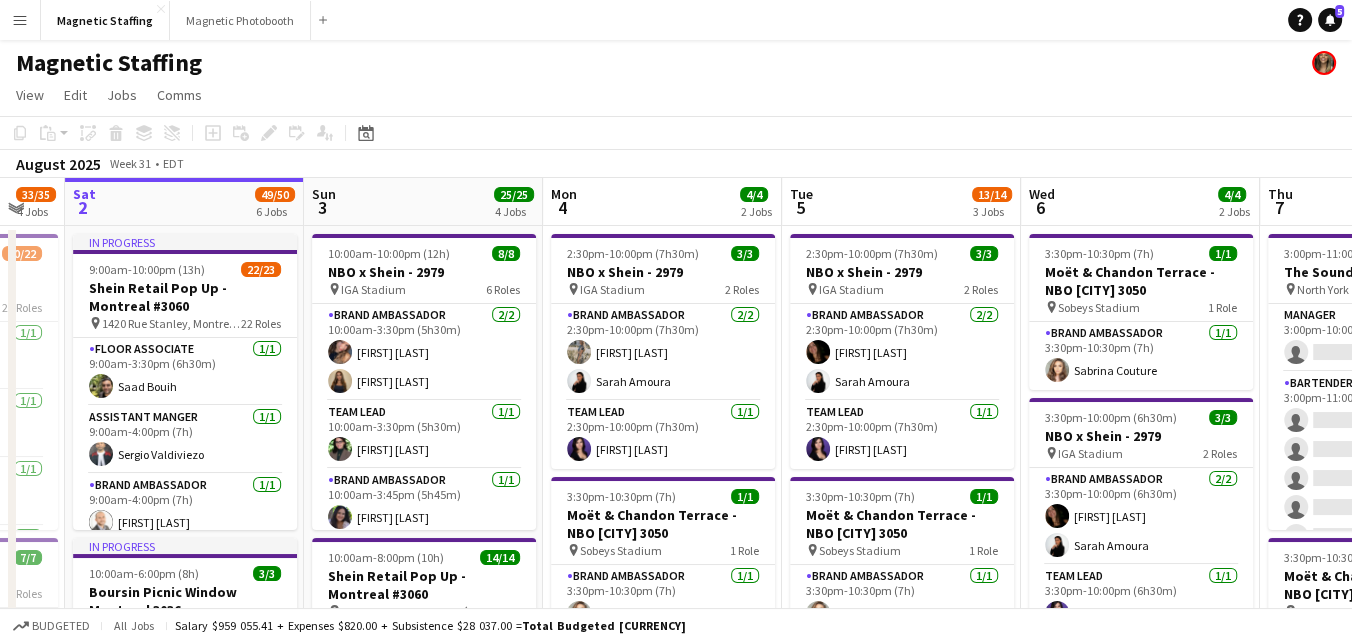 drag, startPoint x: 591, startPoint y: 260, endPoint x: 428, endPoint y: 269, distance: 163.24828 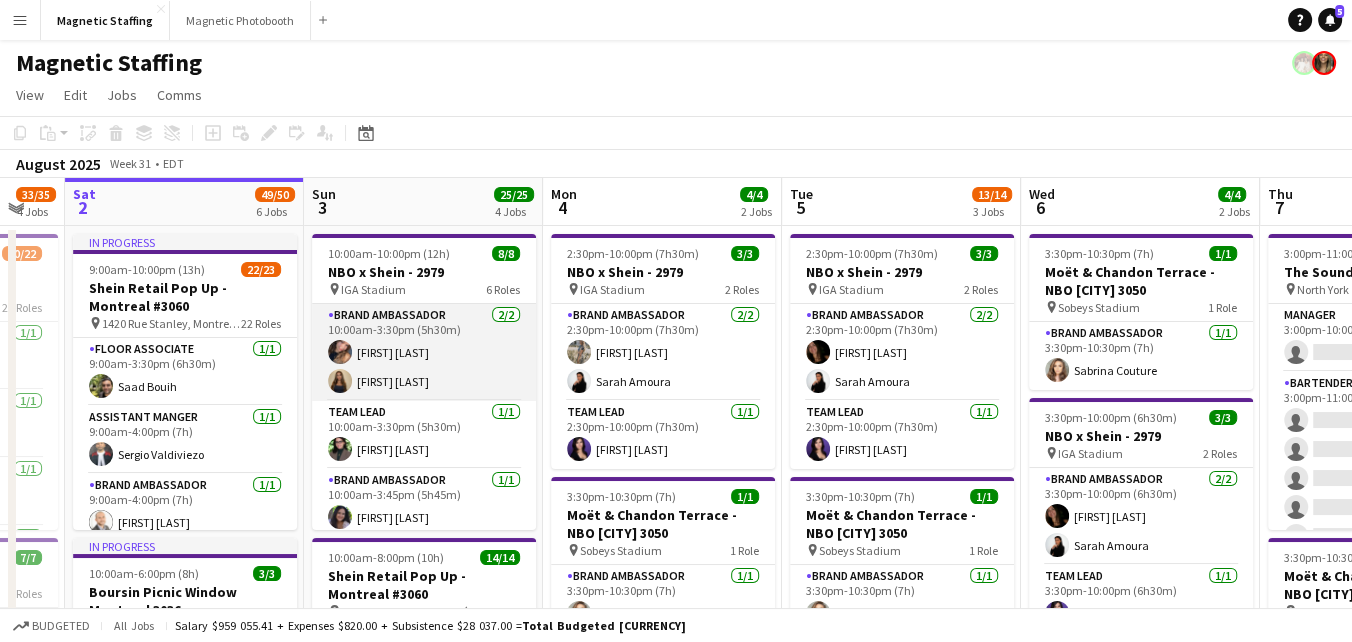 scroll, scrollTop: 240, scrollLeft: 0, axis: vertical 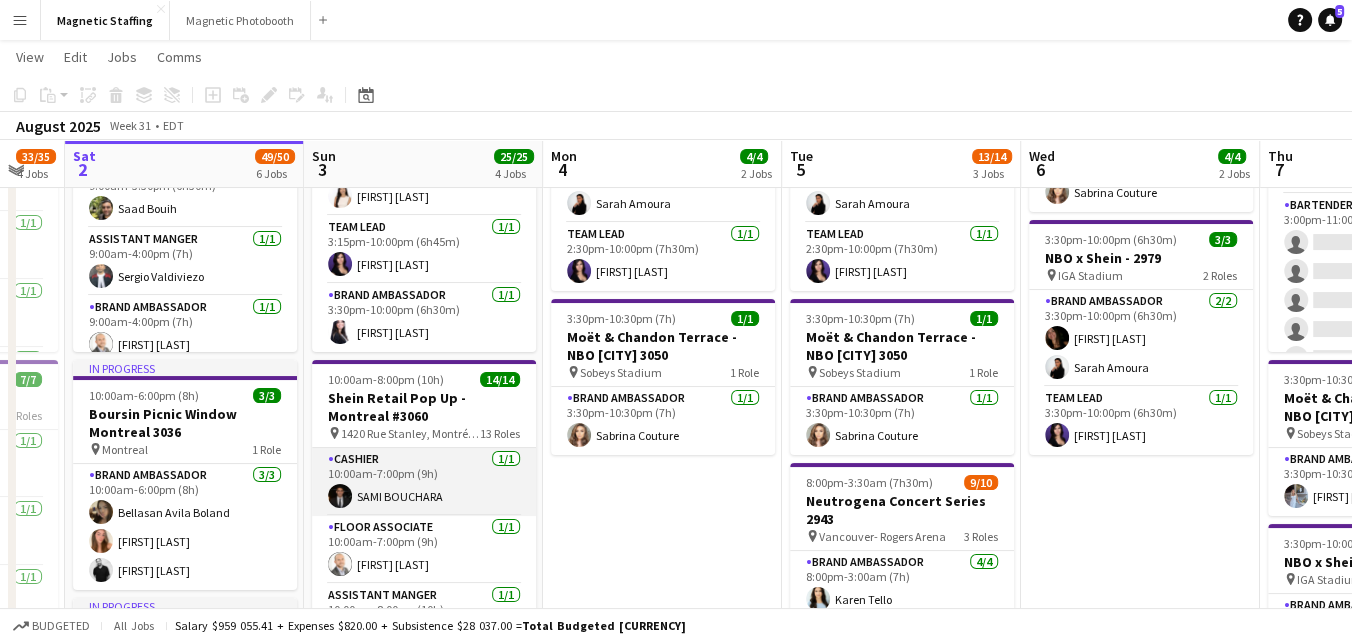 click on "Cashier   1/1   10:00am-7:00pm (9h)
[FIRST] [LAST]" at bounding box center [424, 482] 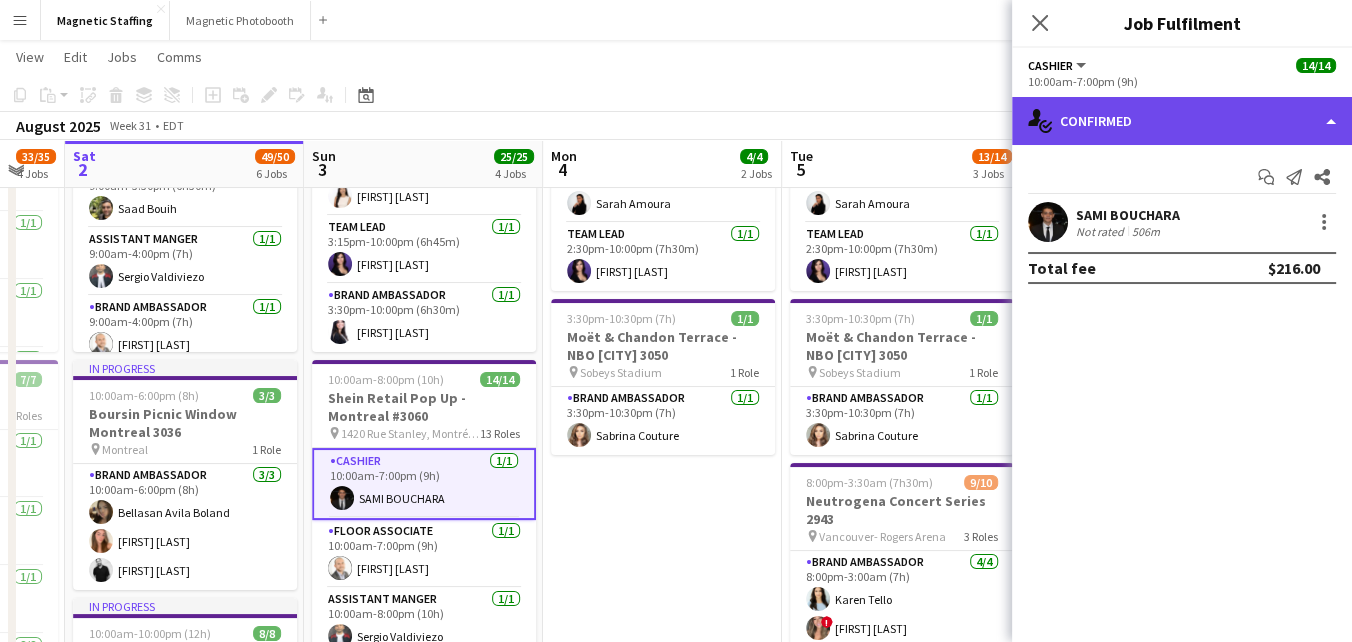 click on "single-neutral-actions-check-2
Confirmed" 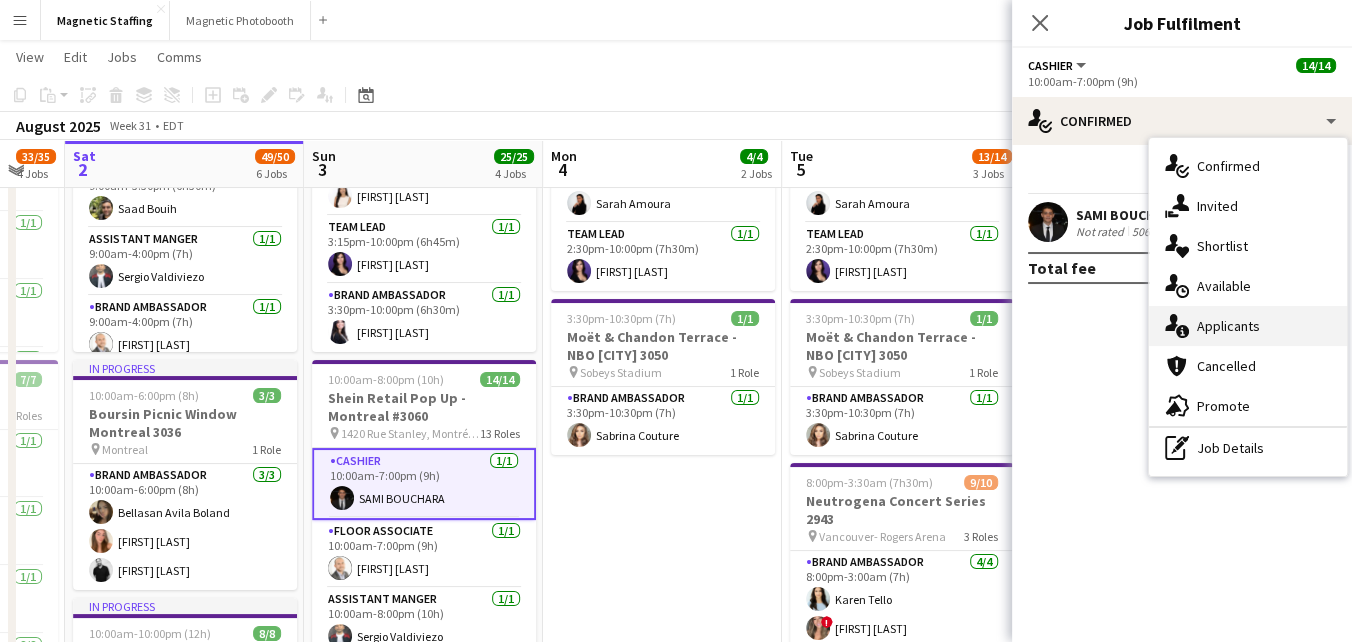click on "single-neutral-actions-information
Applicants" at bounding box center [1248, 326] 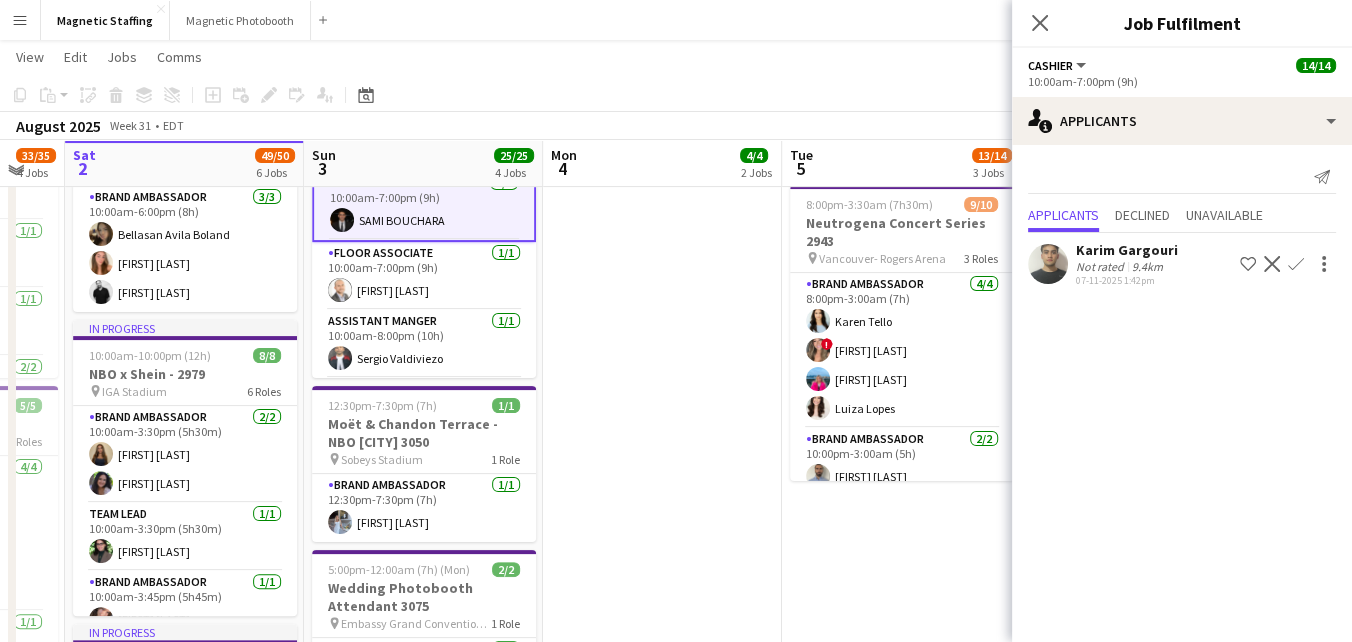 scroll, scrollTop: 457, scrollLeft: 0, axis: vertical 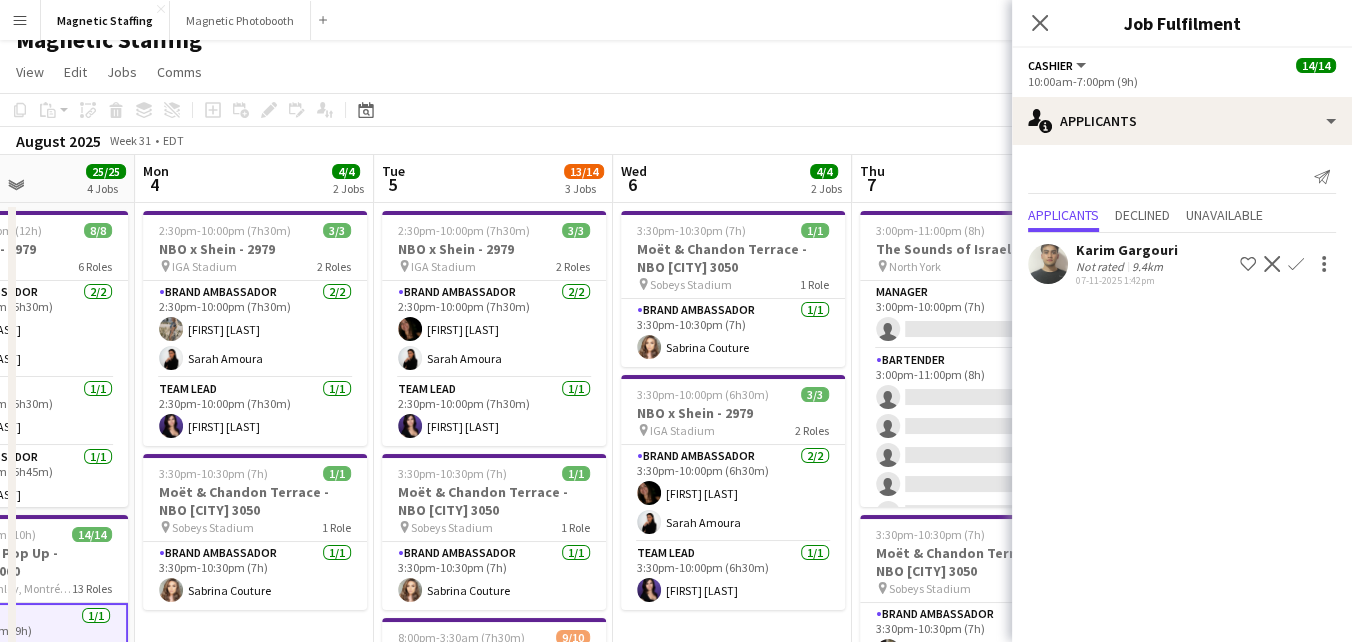 drag, startPoint x: 475, startPoint y: 389, endPoint x: 245, endPoint y: 389, distance: 230 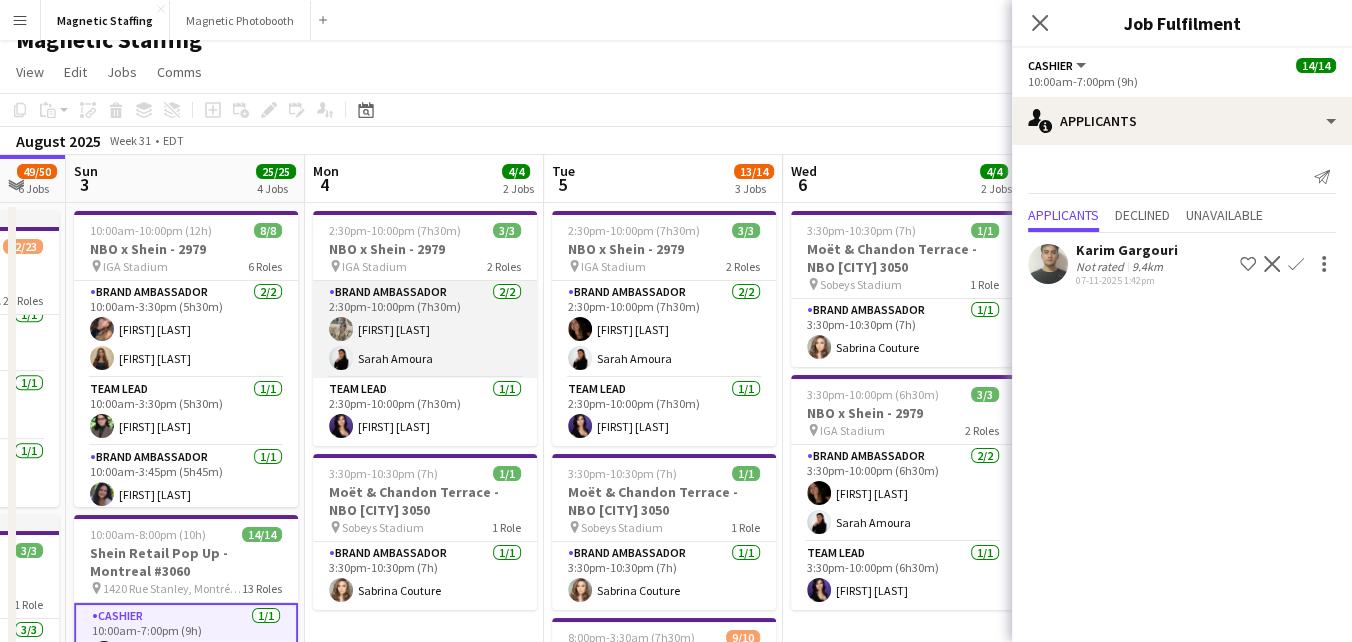 click on "Brand Ambassador   2/2   2:30pm-10:00pm (7h30m)
[FIRST] [LAST] [FIRST] [LAST]" at bounding box center (425, 329) 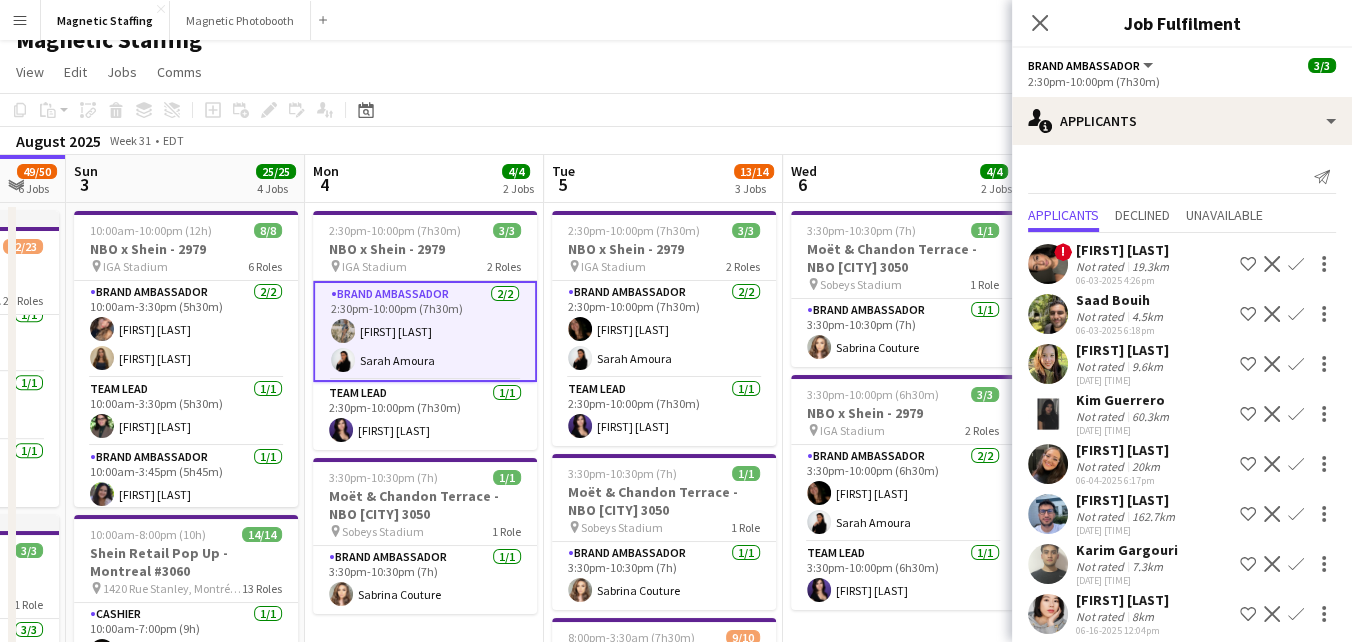 scroll, scrollTop: 364, scrollLeft: 0, axis: vertical 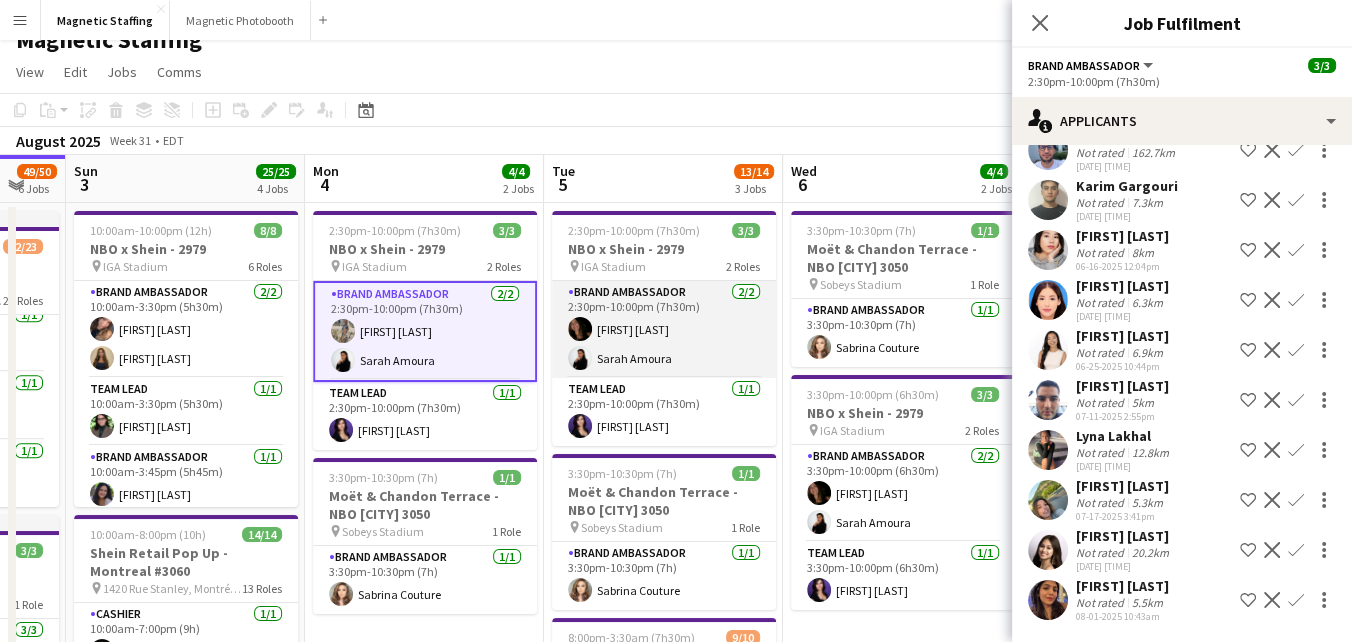 click on "Brand Ambassador   2/2   2:30pm-10:00pm (7h30m)
[FIRST] [LAST] [FIRST] [LAST]" at bounding box center [664, 329] 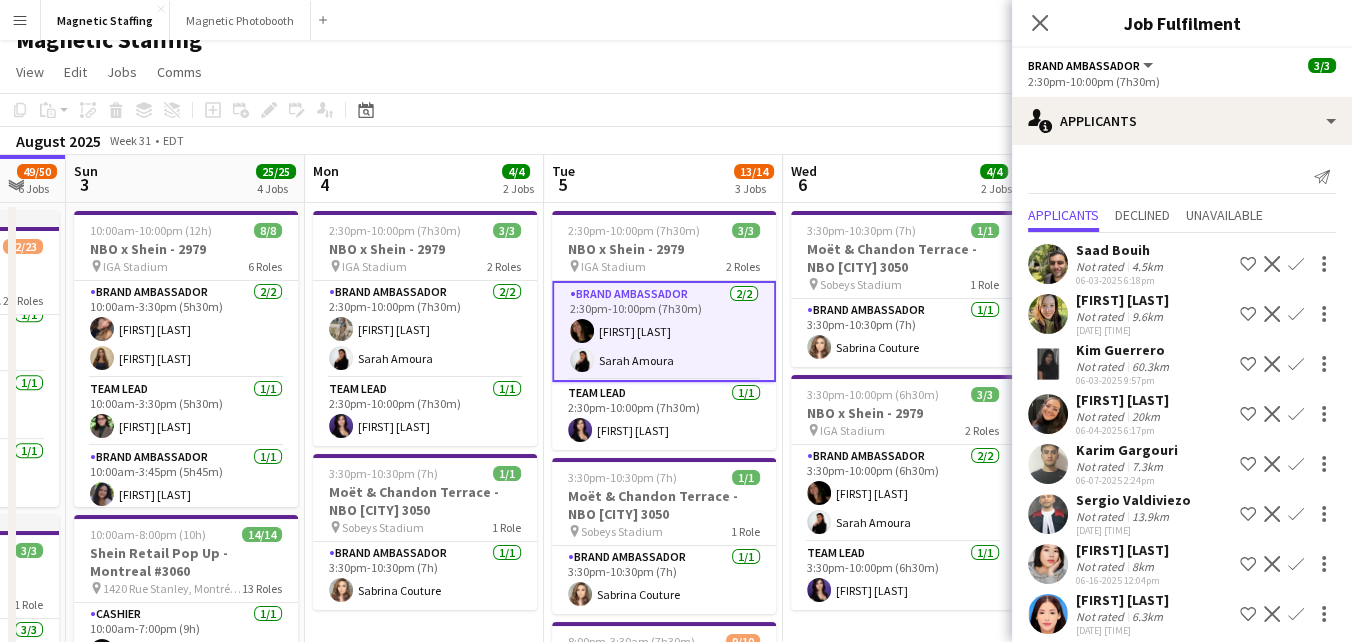 scroll, scrollTop: 264, scrollLeft: 0, axis: vertical 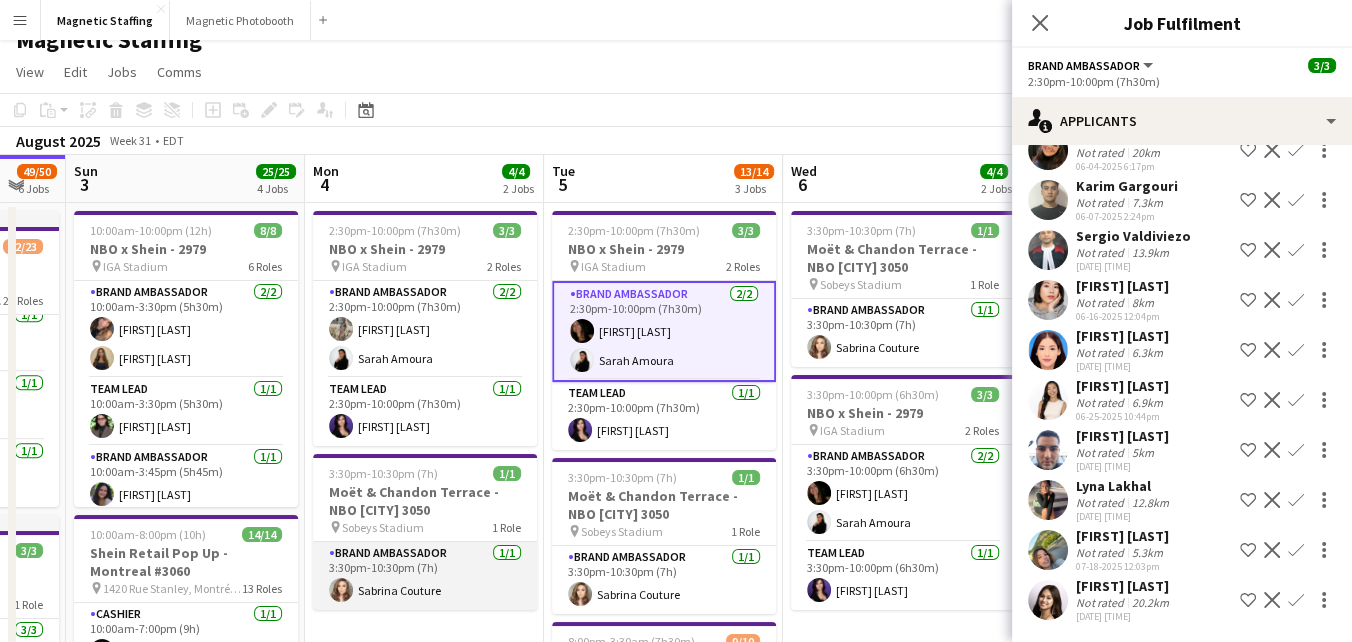 click on "Brand Ambassador   1/1   3:30pm-10:30pm (7h)
Sabrina Couture" at bounding box center [425, 576] 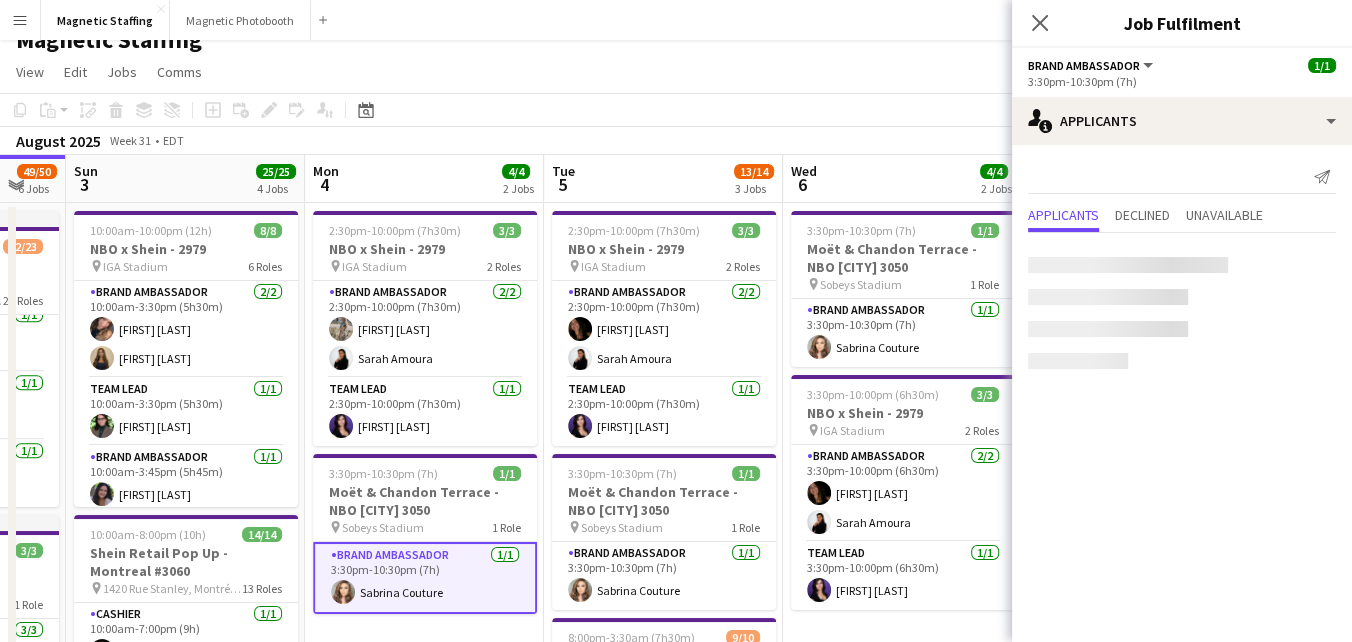 scroll, scrollTop: 0, scrollLeft: 0, axis: both 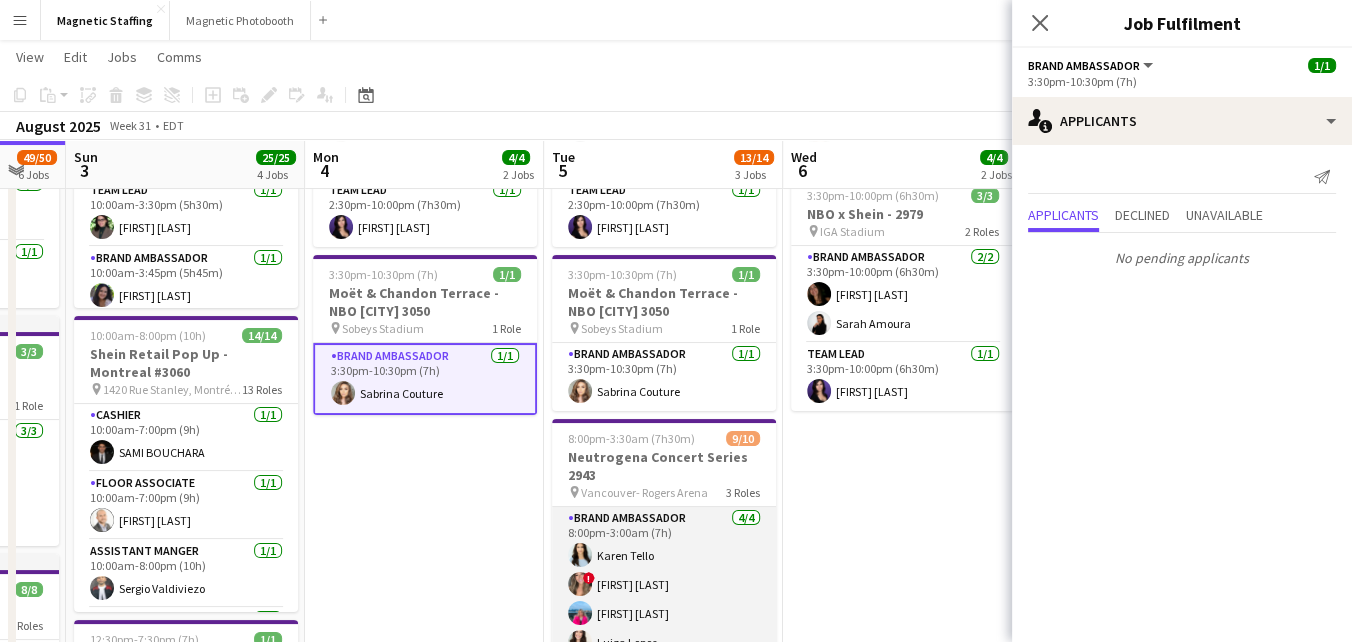 click on "Brand Ambassador   4/4   8:00pm-3:00am (7h)
[FIRST] [LAST] ! [FIRST] [LAST] [FIRST] [LAST] [FIRST] [LAST]" at bounding box center [664, 584] 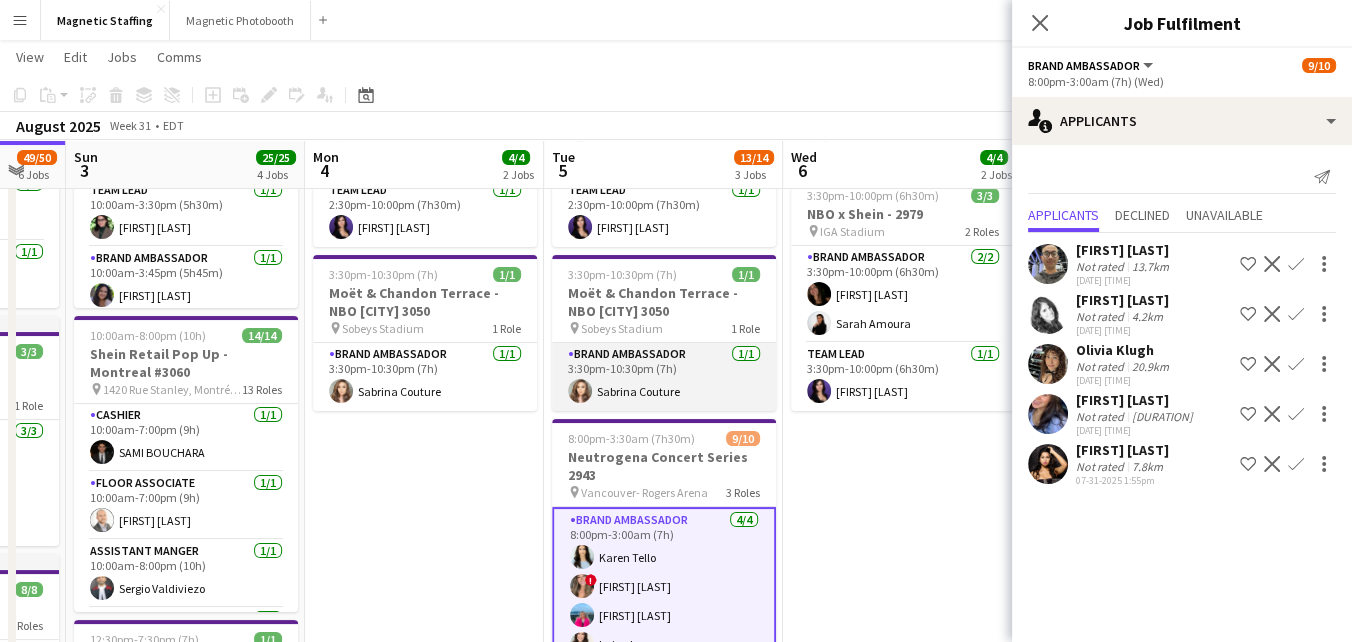 click on "Brand Ambassador   1/1   3:30pm-10:30pm (7h)
Sabrina Couture" at bounding box center [664, 377] 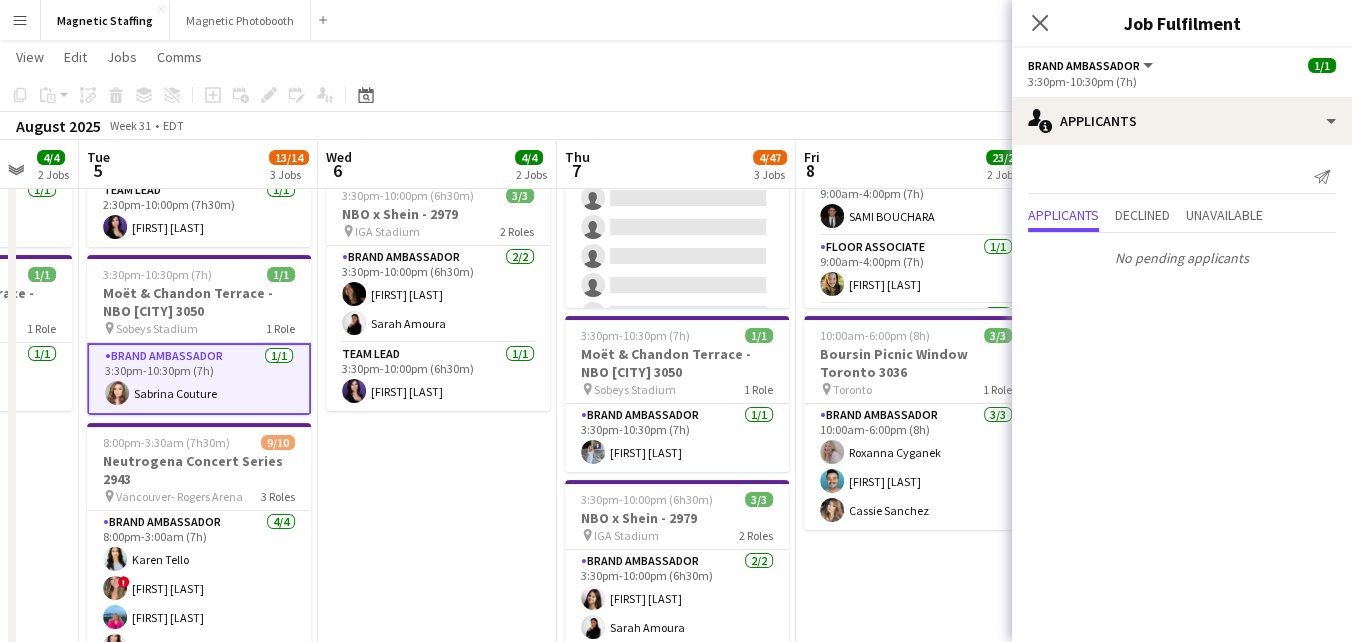 drag, startPoint x: 462, startPoint y: 399, endPoint x: 362, endPoint y: 442, distance: 108.85311 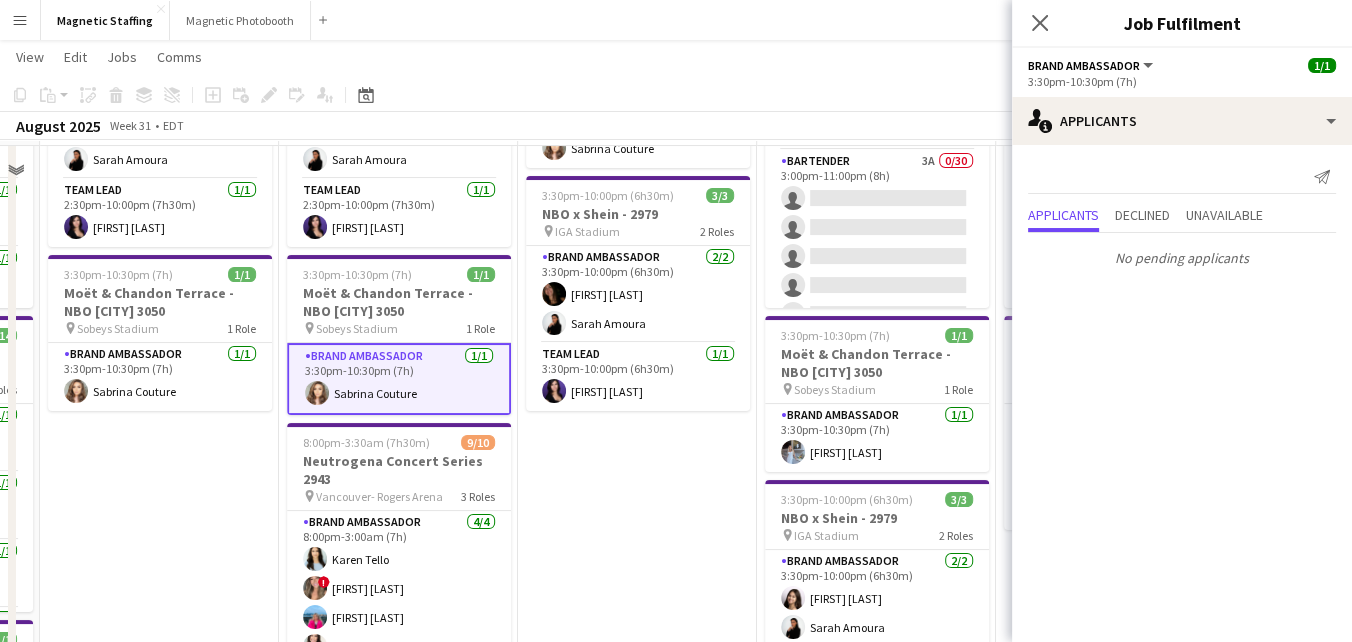 scroll, scrollTop: 0, scrollLeft: 0, axis: both 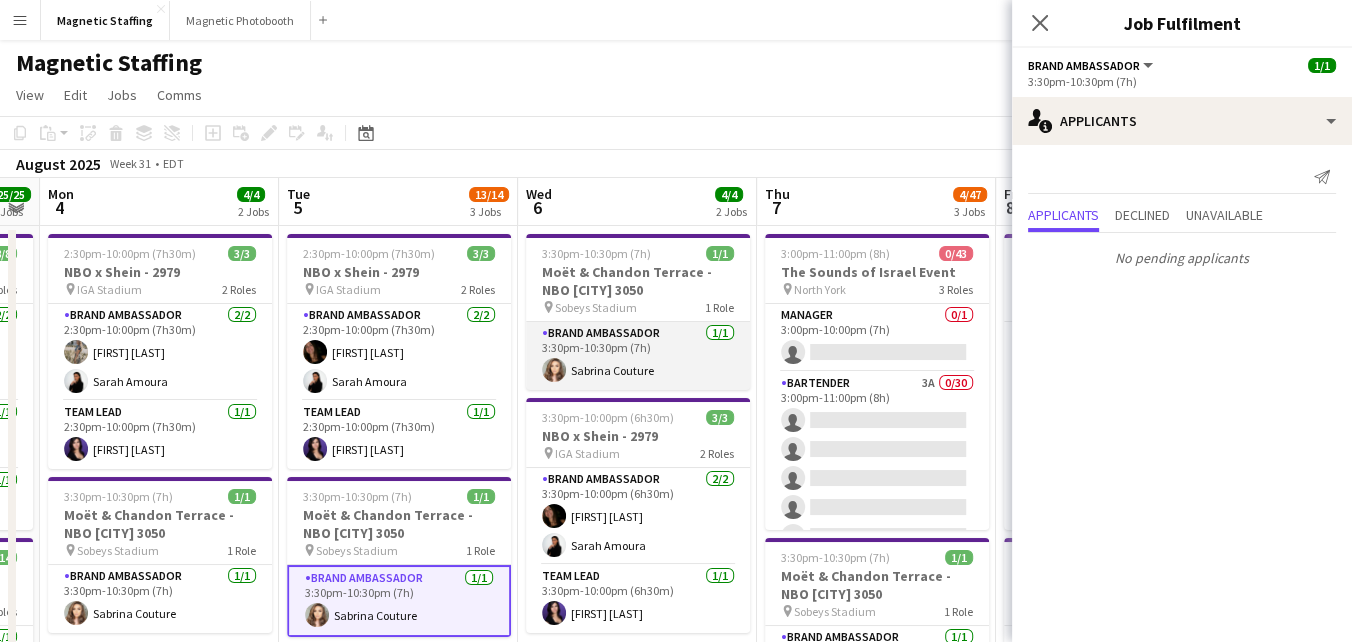 click on "Brand Ambassador   1/1   3:30pm-10:30pm (7h)
Sabrina Couture" at bounding box center [638, 356] 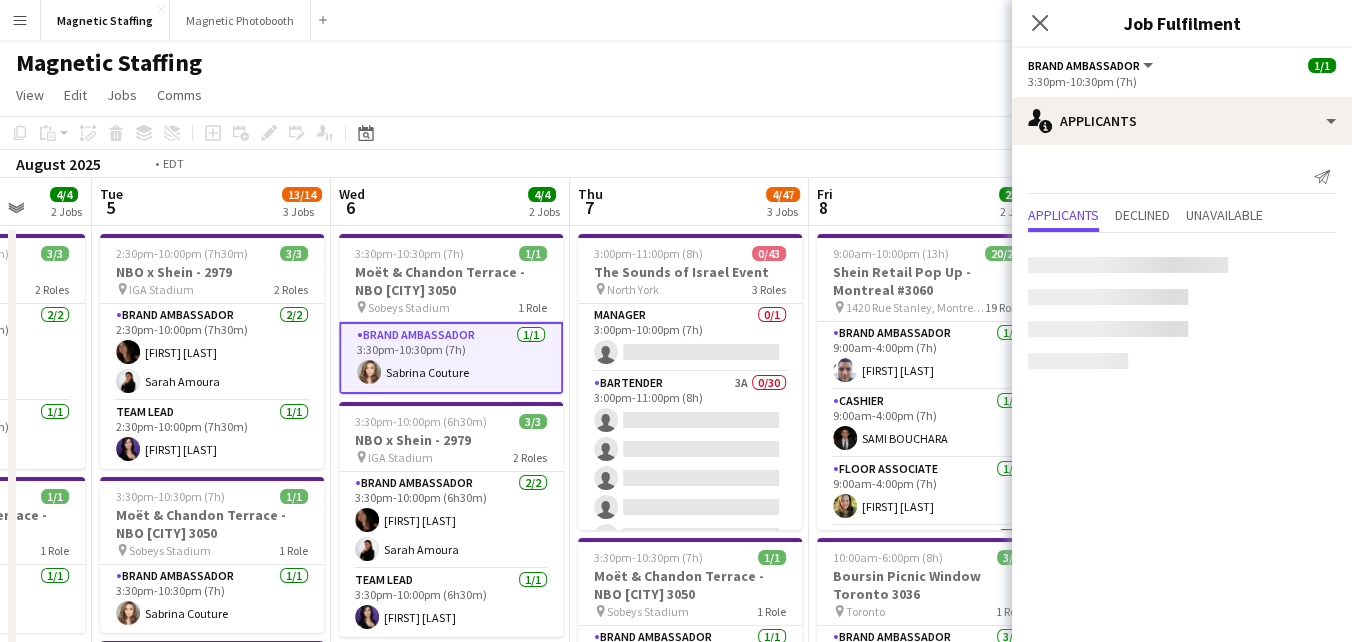 drag, startPoint x: 682, startPoint y: 394, endPoint x: 357, endPoint y: 426, distance: 326.5716 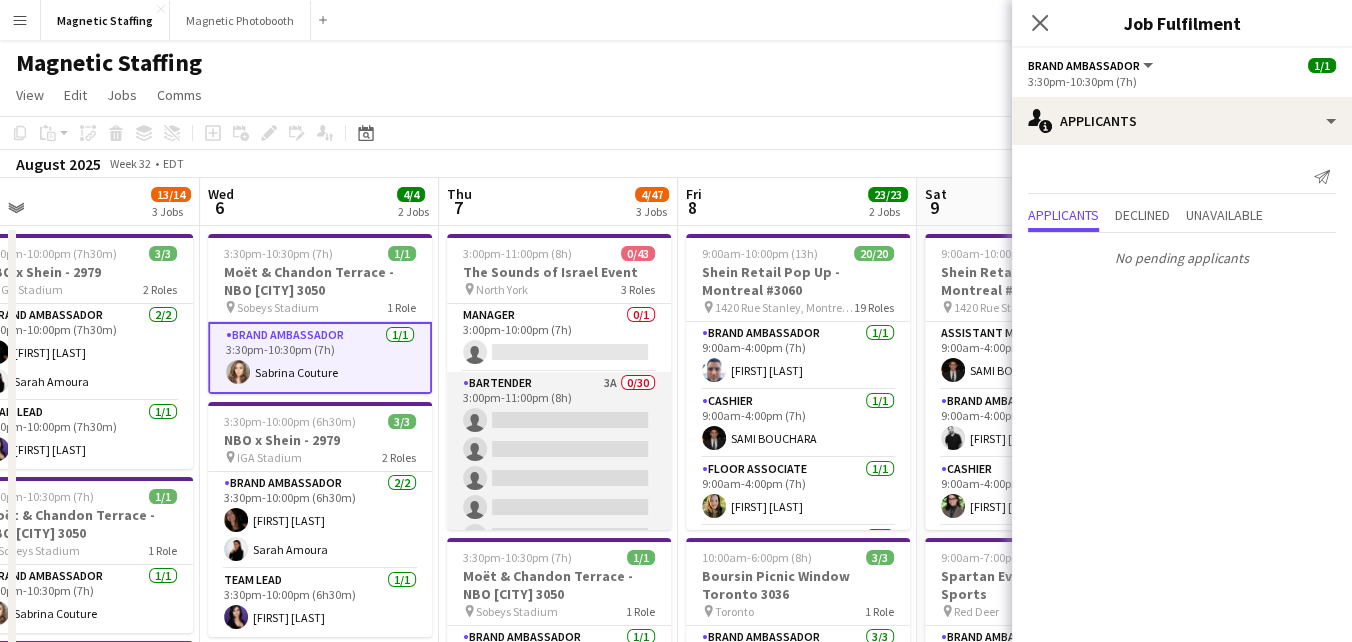 click on "Bartender   3A   0/30   [TIME]-[TIME] ([DURATION])
single-neutral-actions
single-neutral-actions
single-neutral-actions
single-neutral-actions
single-neutral-actions
single-neutral-actions
single-neutral-actions
single-neutral-actions
single-neutral-actions
single-neutral-actions
single-neutral-actions
single-neutral-actions
single-neutral-actions
single-neutral-actions
single-neutral-actions
single-neutral-actions" at bounding box center (559, 826) 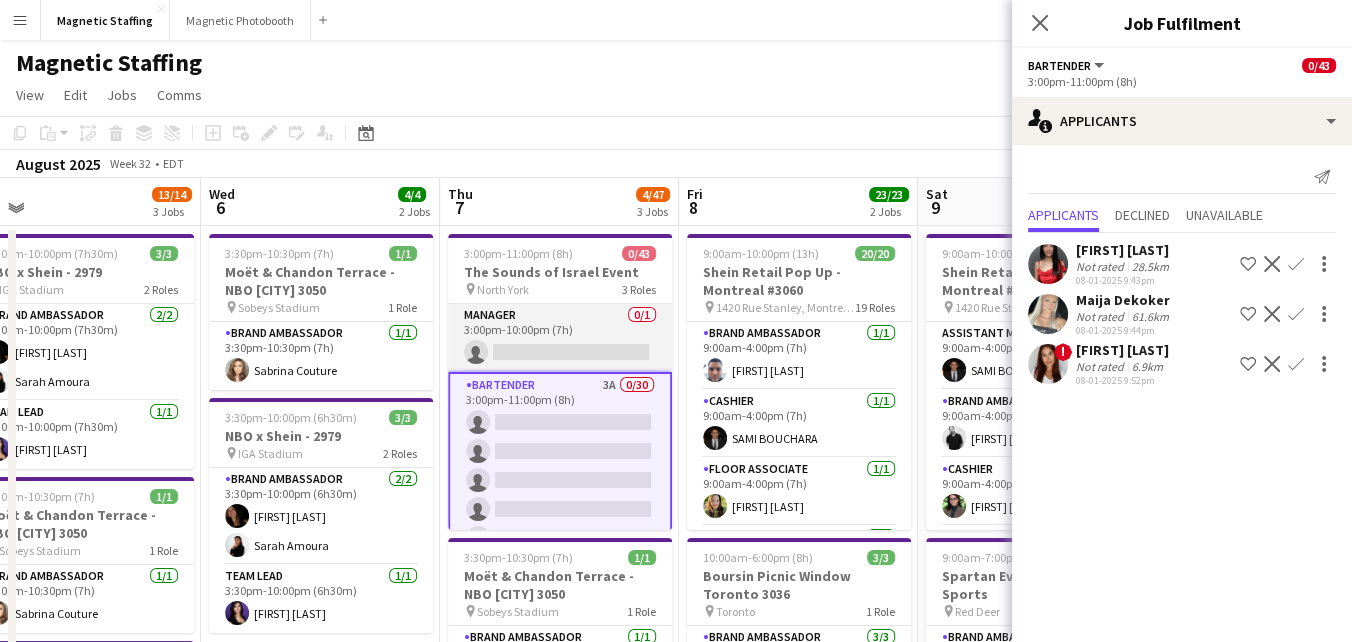click on "Manager   0/1   3:00pm-10:00pm (7h)
single-neutral-actions" at bounding box center (560, 338) 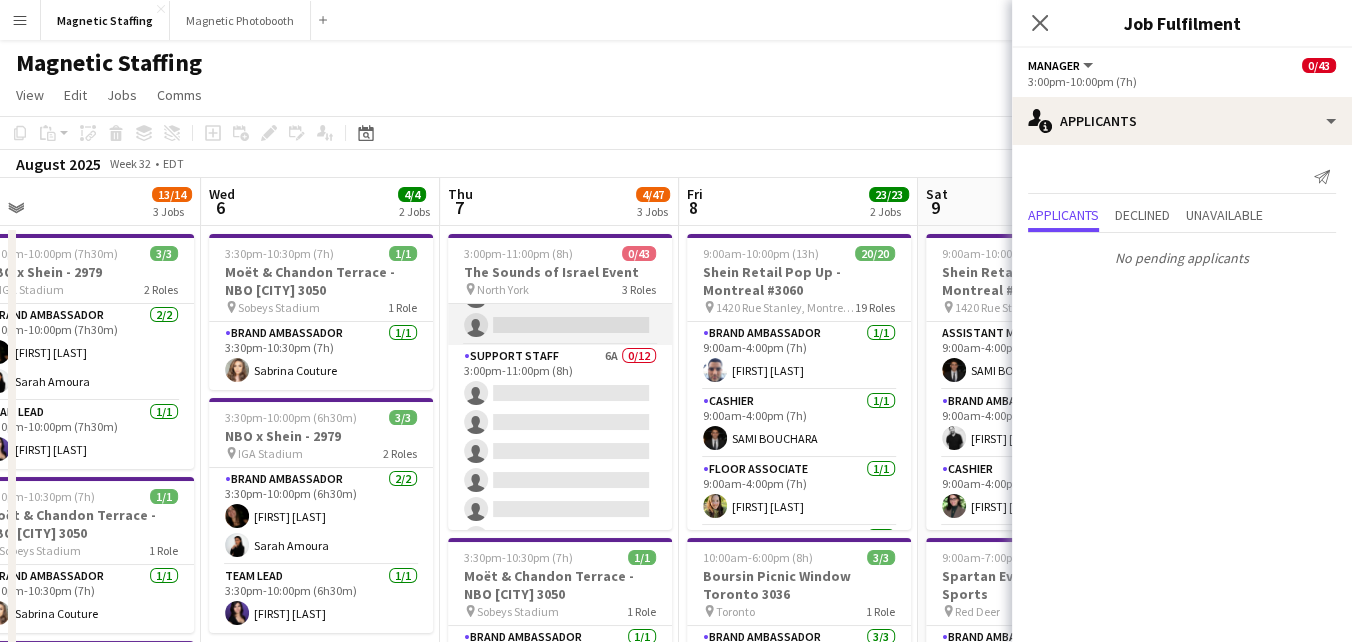 click on "Support Staff   6A   0/12   3:00pm-11:00pm (8h)
single-neutral-actions
single-neutral-actions
single-neutral-actions
single-neutral-actions
single-neutral-actions
single-neutral-actions
single-neutral-actions
single-neutral-actions
single-neutral-actions
single-neutral-actions
single-neutral-actions
single-neutral-actions" at bounding box center [560, 538] 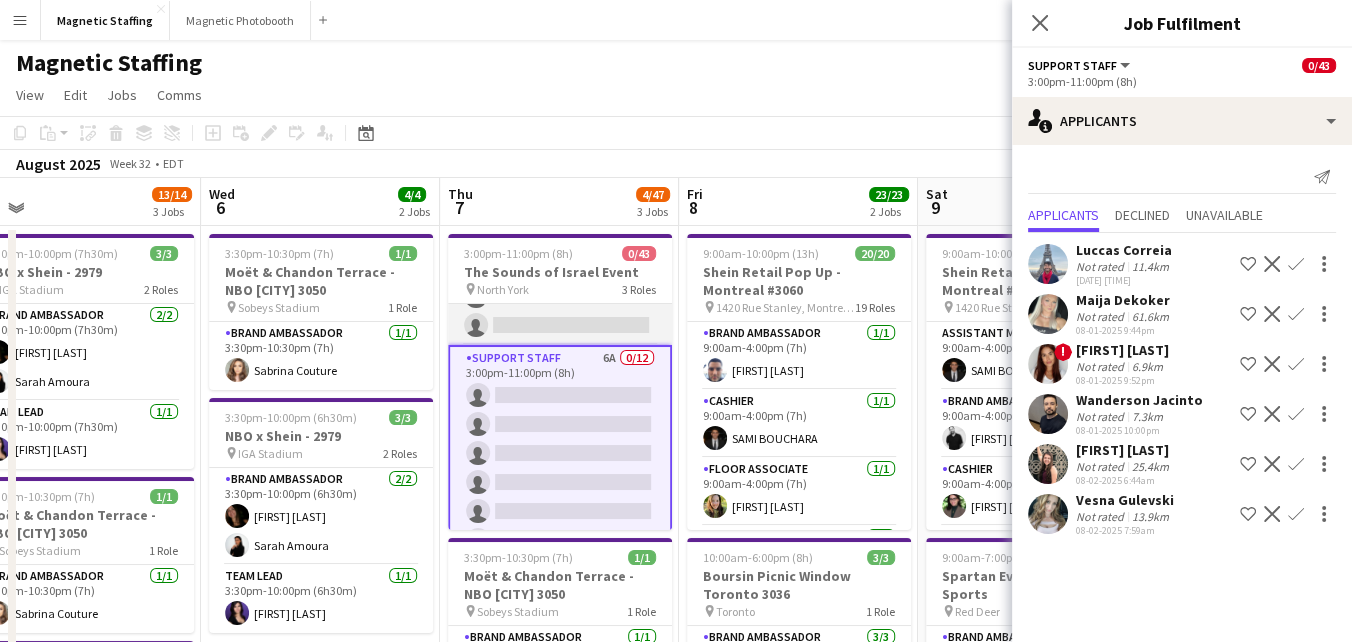 scroll, scrollTop: 1141, scrollLeft: 0, axis: vertical 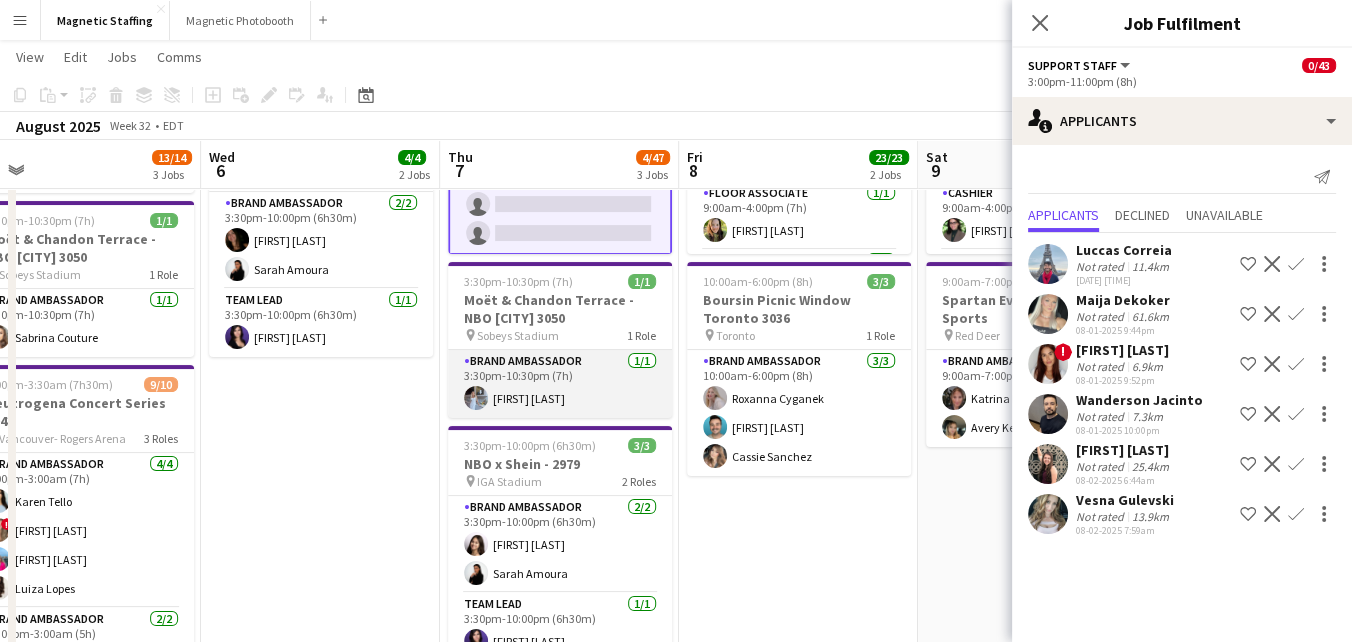 click on "Brand Ambassador   1/1   3:30pm-10:30pm (7h)
Heather Siemonsen" at bounding box center (560, 384) 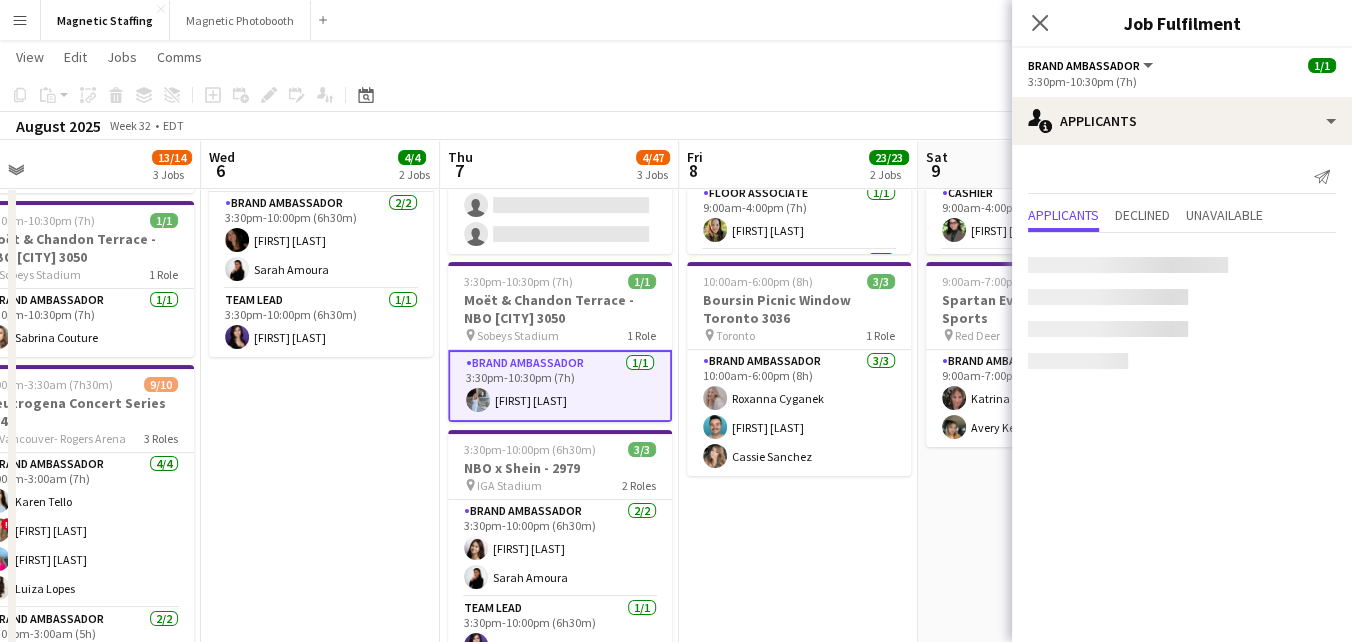 scroll, scrollTop: 1138, scrollLeft: 0, axis: vertical 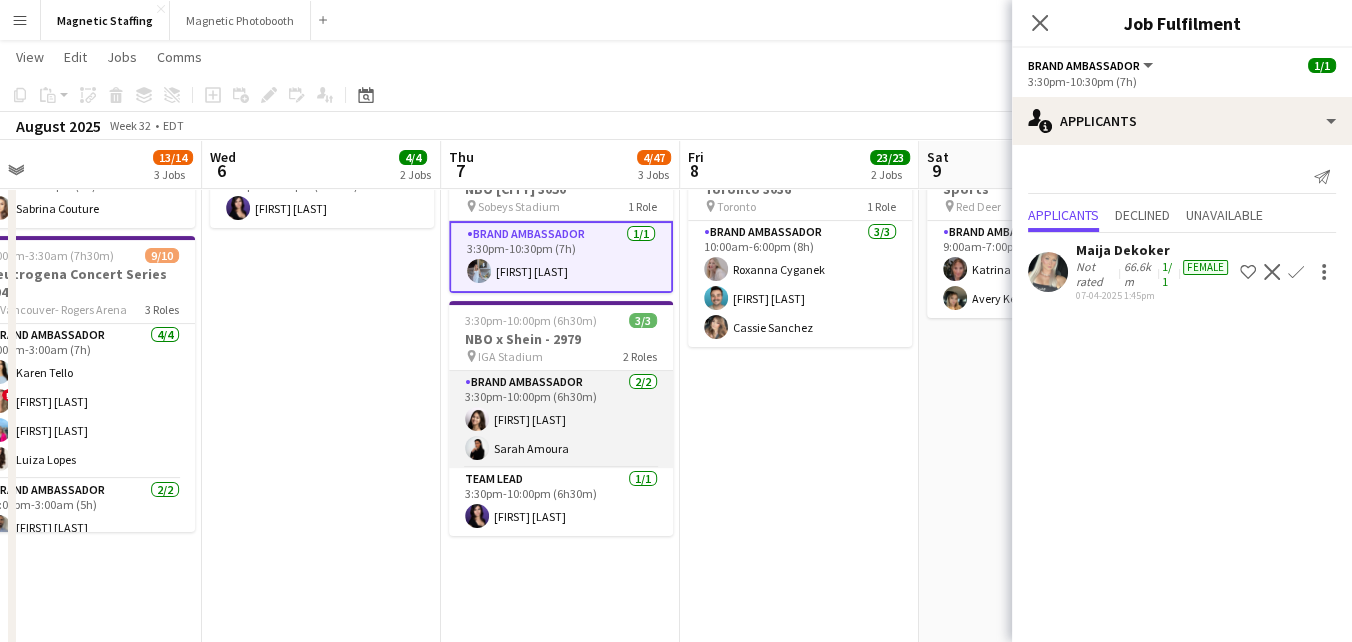 click on "Team Lead   1/1   3:30pm-10:00pm (6h30m)
[FIRST] [LAST]" at bounding box center (561, 502) 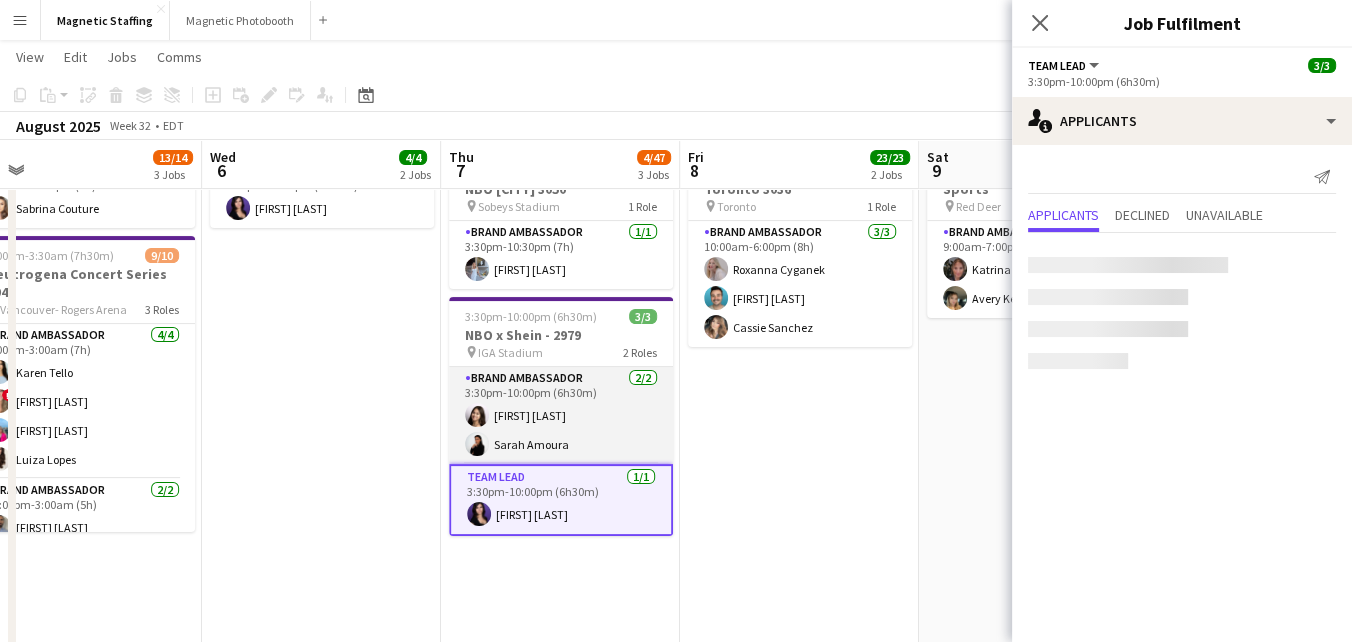 click on "Brand Ambassador   2/2   3:30pm-10:00pm (6h30m)
Sharon Azarine Sarah Amoura" at bounding box center [561, 415] 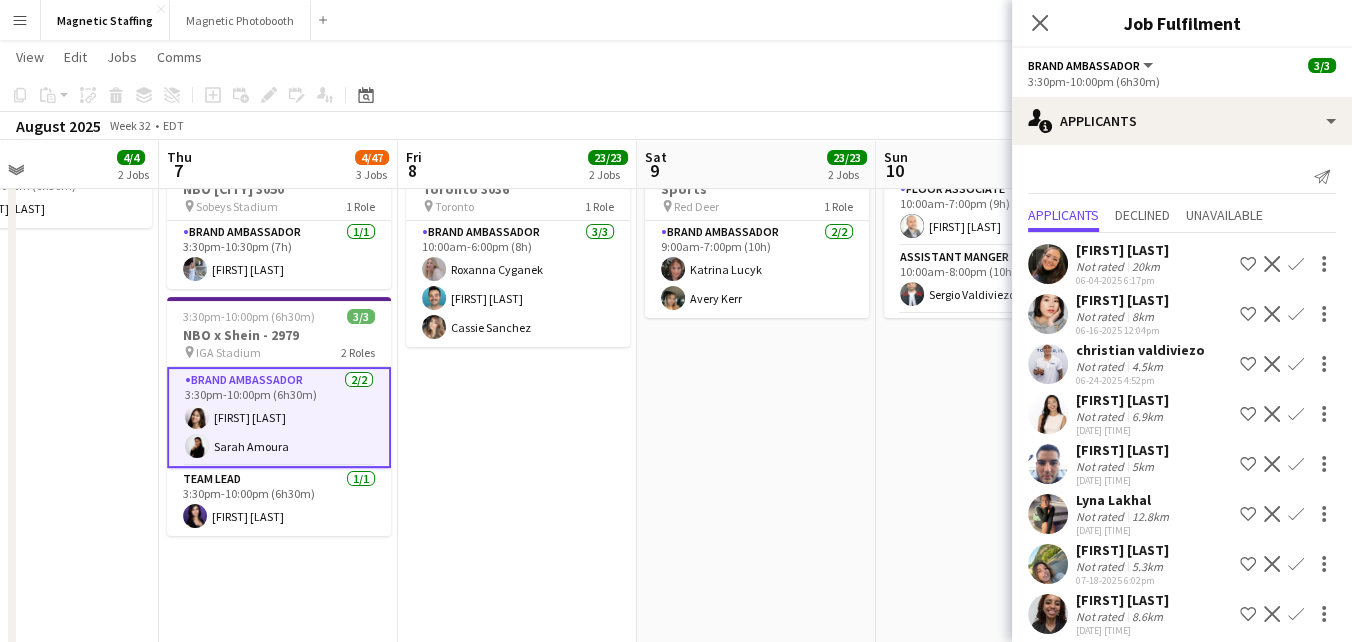 drag, startPoint x: 565, startPoint y: 427, endPoint x: 255, endPoint y: 445, distance: 310.52216 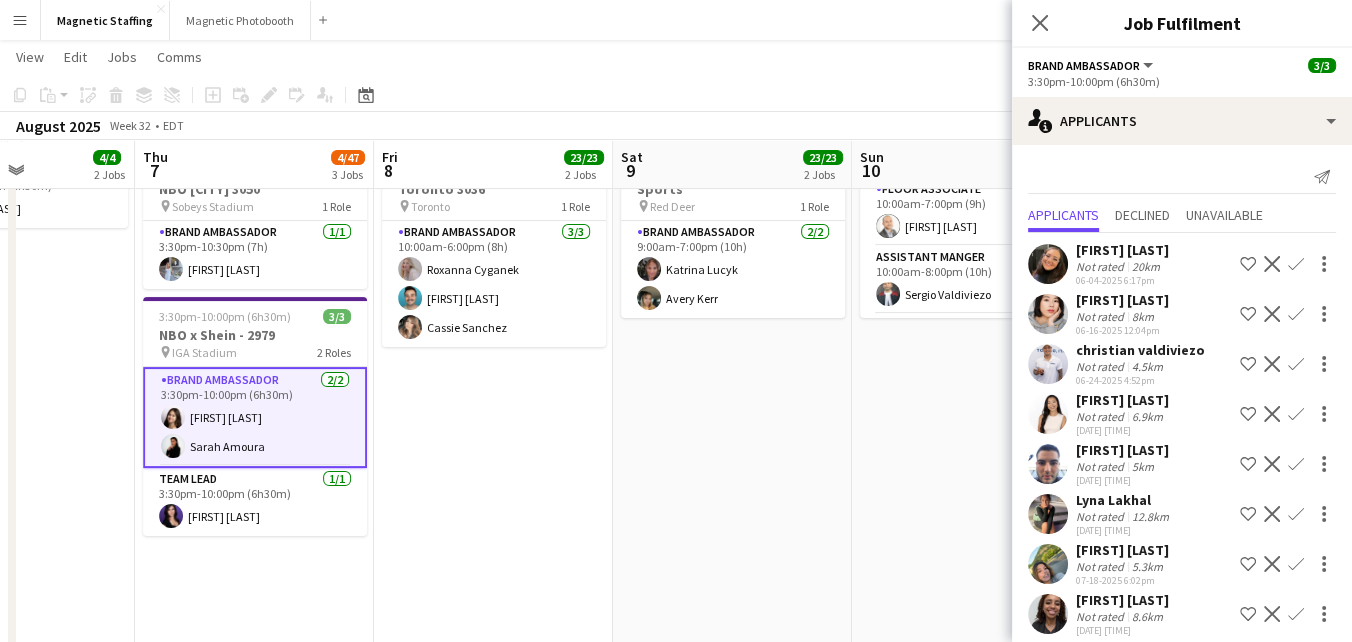 scroll, scrollTop: 64, scrollLeft: 0, axis: vertical 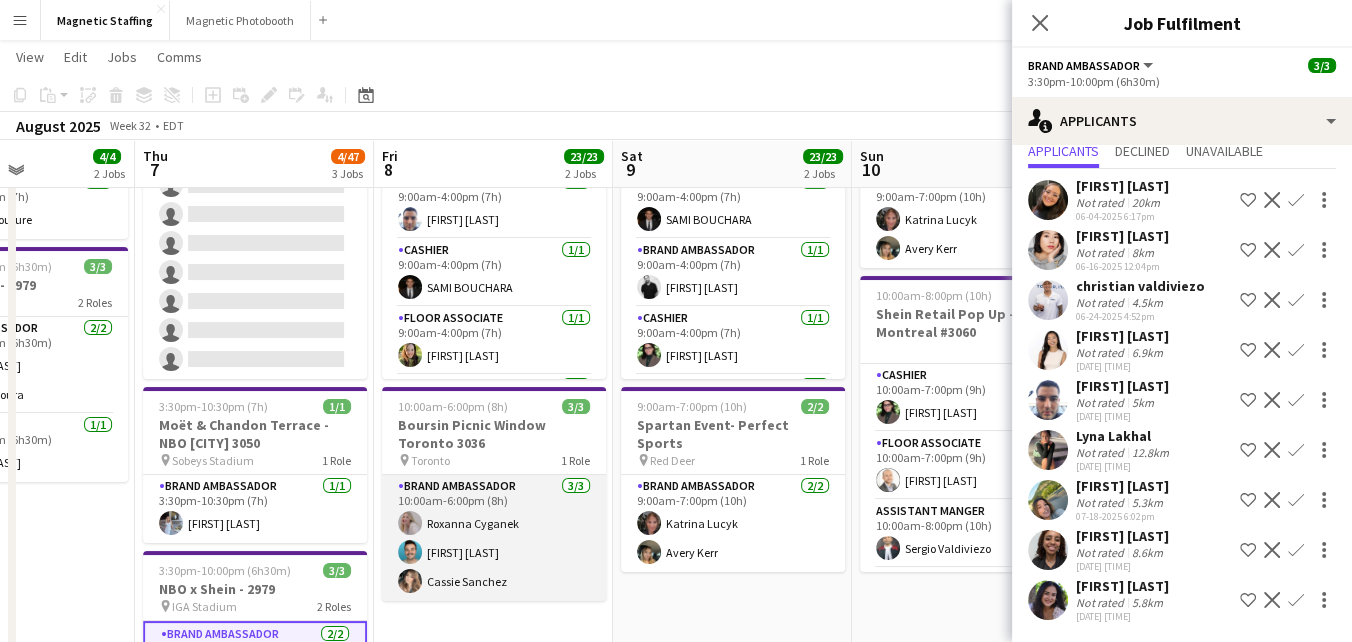 click on "Brand Ambassador   3/3   10:00am-6:00pm (8h)
Roxanna Cyganek Harrison Smith Cassie Sanchez" at bounding box center [494, 538] 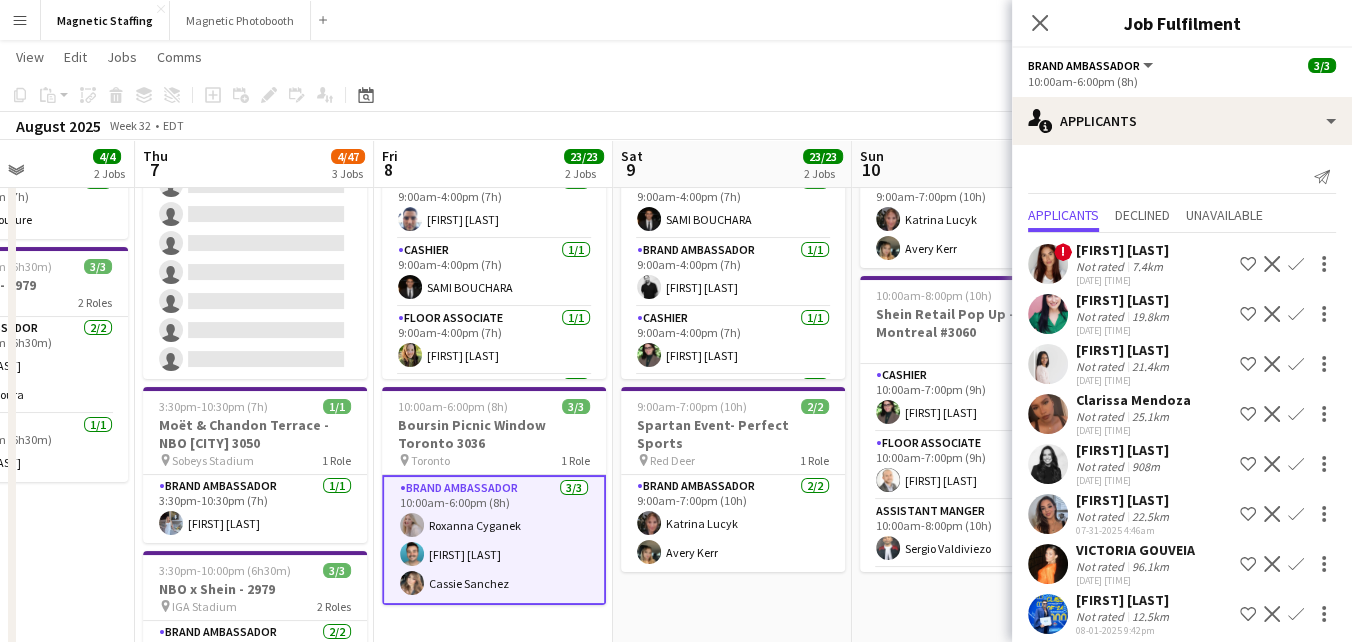 scroll 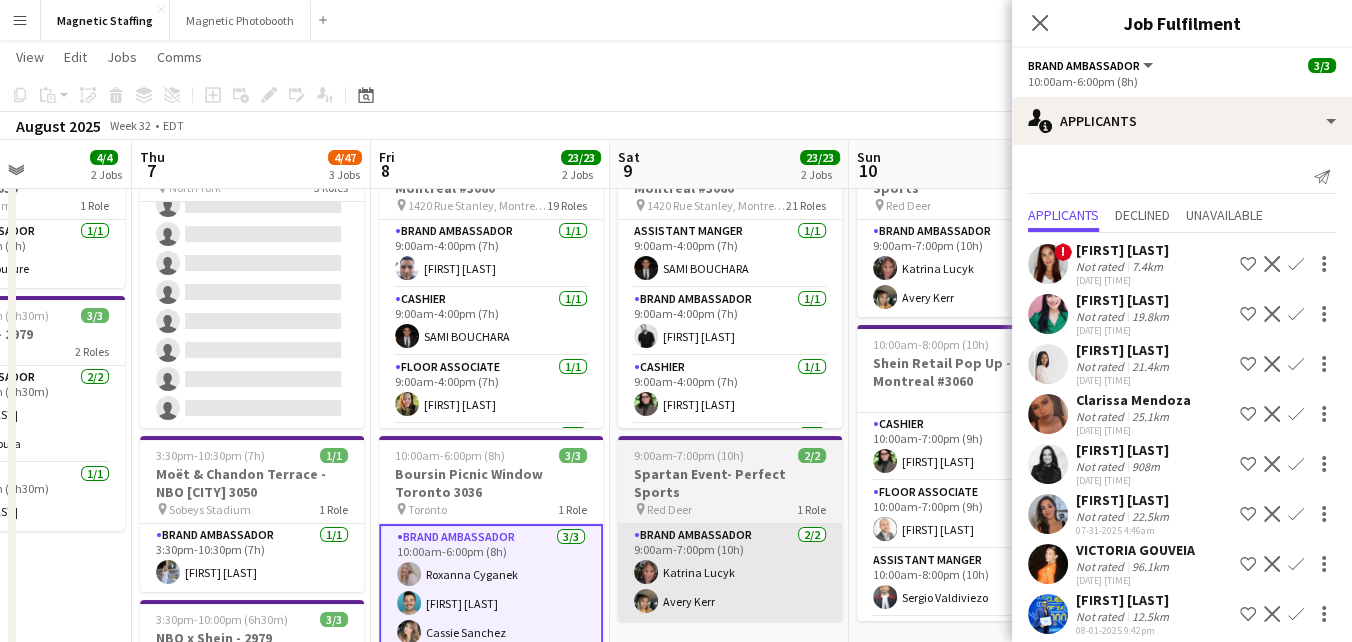 click on "Brand Ambassador   2/2   9:00am-7:00pm (10h)
[FIRST] [LAST] [FIRST] [LAST]" at bounding box center (730, 572) 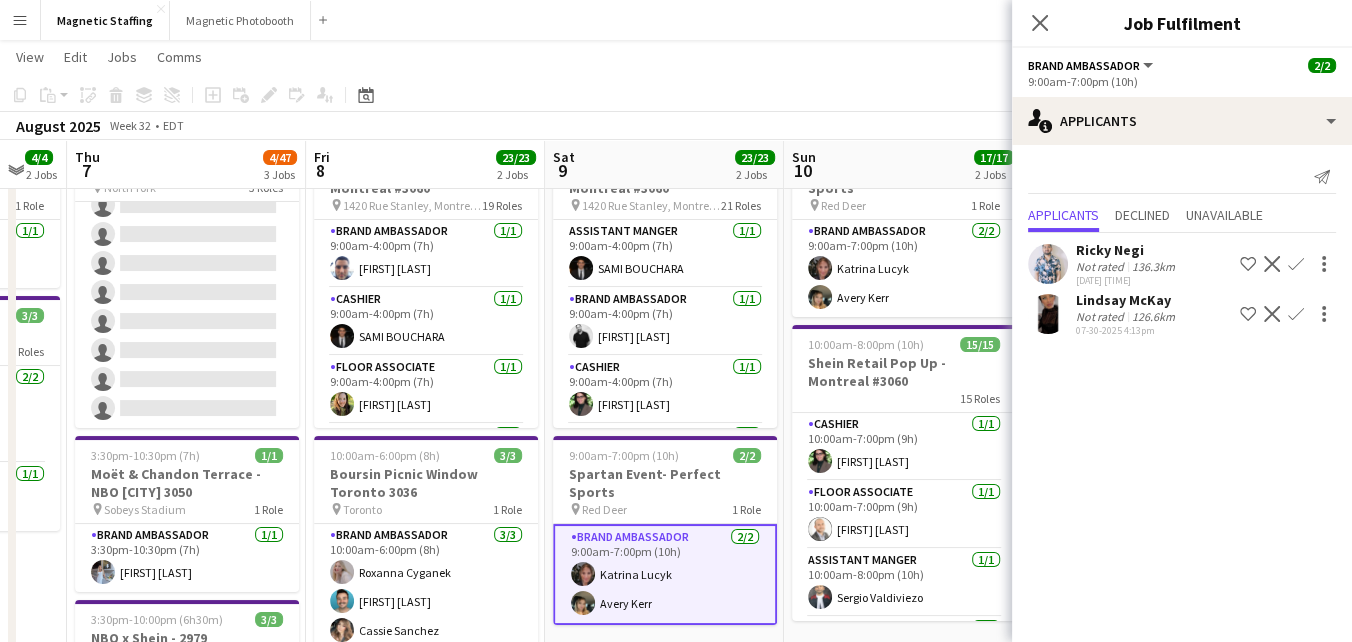 drag, startPoint x: 696, startPoint y: 550, endPoint x: 391, endPoint y: 550, distance: 305 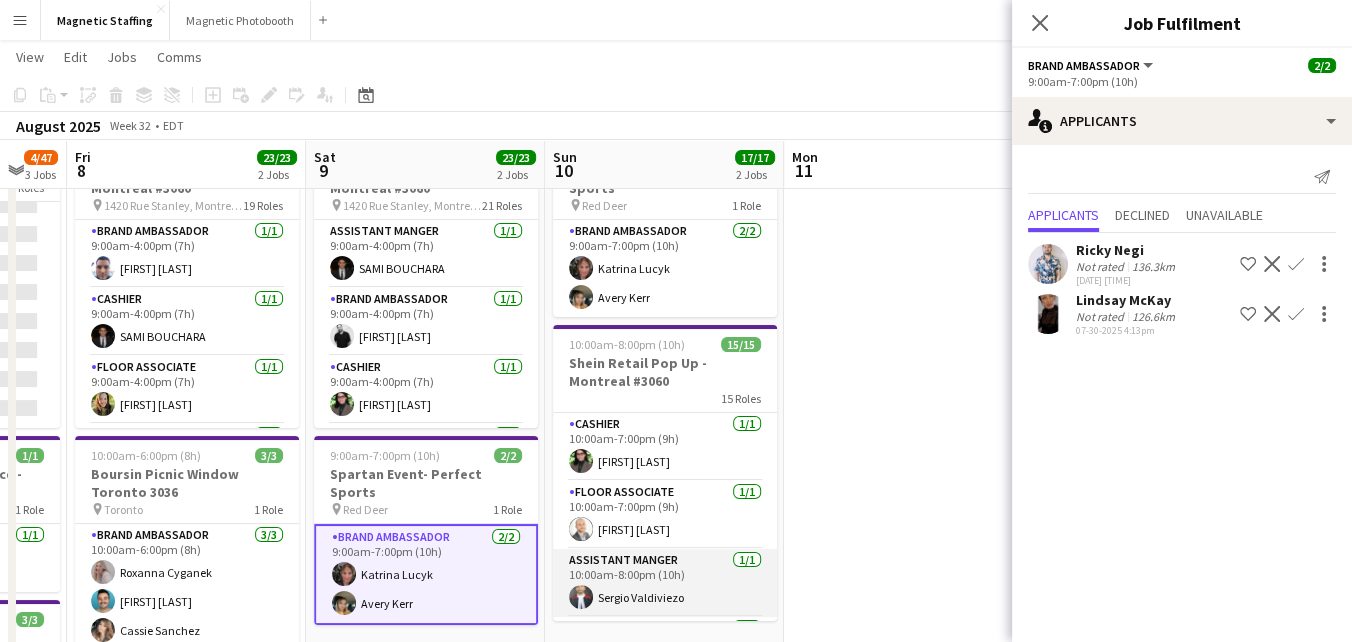 click on "Assistant Manger    1/1   10:00am-8:00pm (10h)
[FIRST] [LAST]" at bounding box center [665, 583] 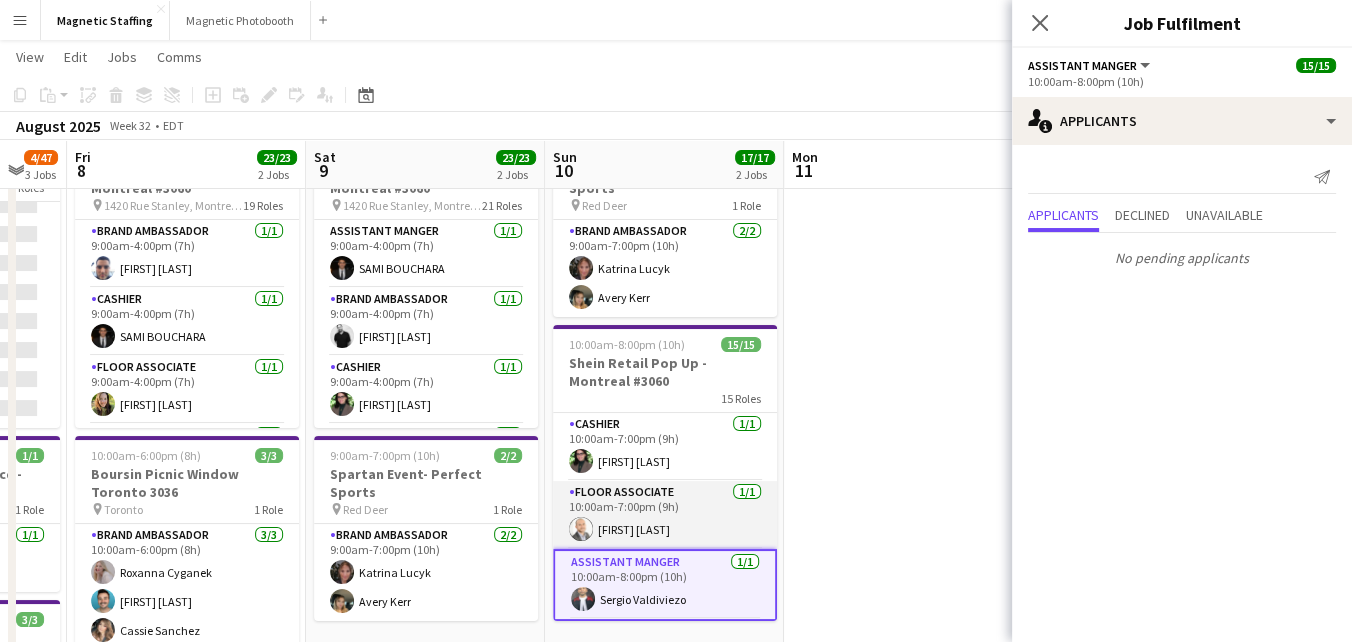 click on "Floor Associate   1/1   10:00am-7:00pm (9h)
Aymane Chtioui" at bounding box center (665, 515) 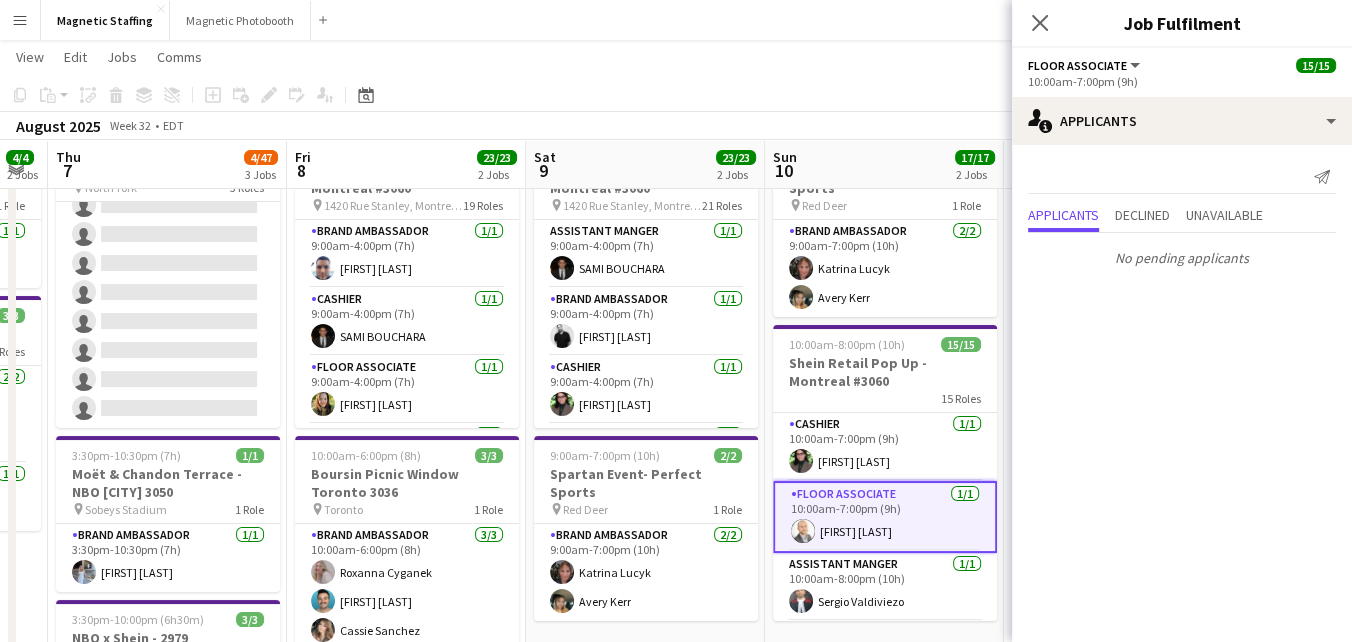 drag, startPoint x: 415, startPoint y: 460, endPoint x: 634, endPoint y: 447, distance: 219.3855 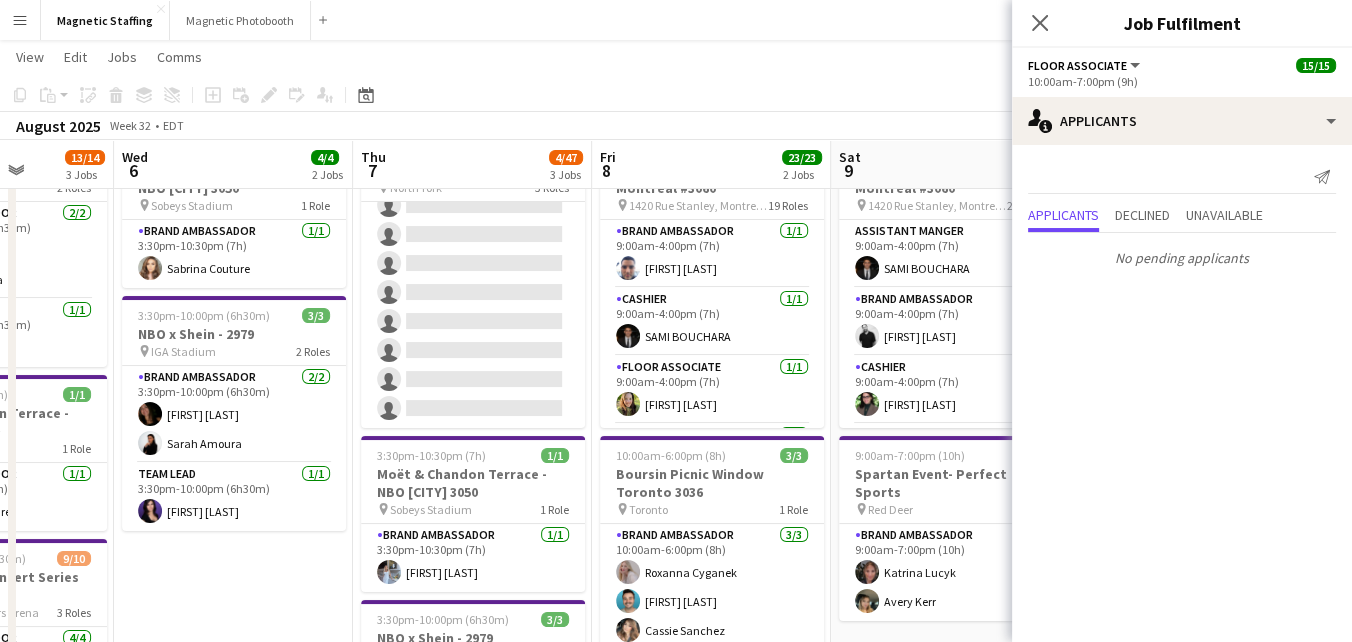 drag, startPoint x: 771, startPoint y: 425, endPoint x: 878, endPoint y: 419, distance: 107.16809 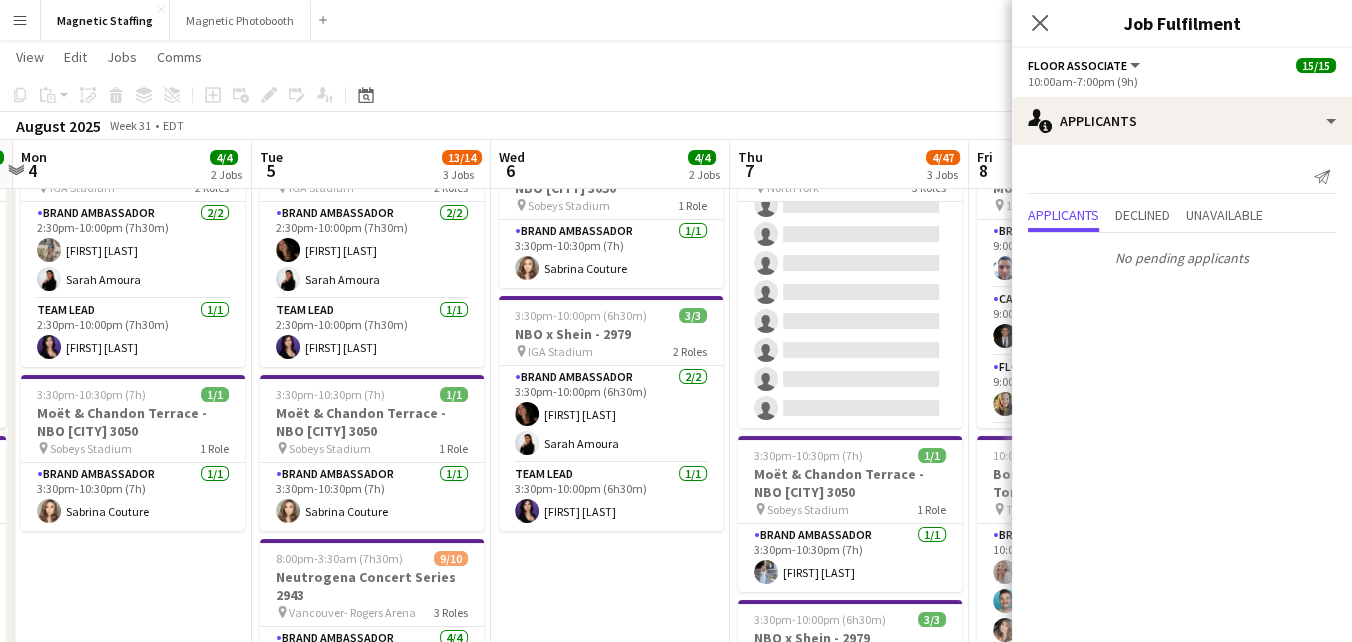 drag, startPoint x: 430, startPoint y: 433, endPoint x: 805, endPoint y: 381, distance: 378.58817 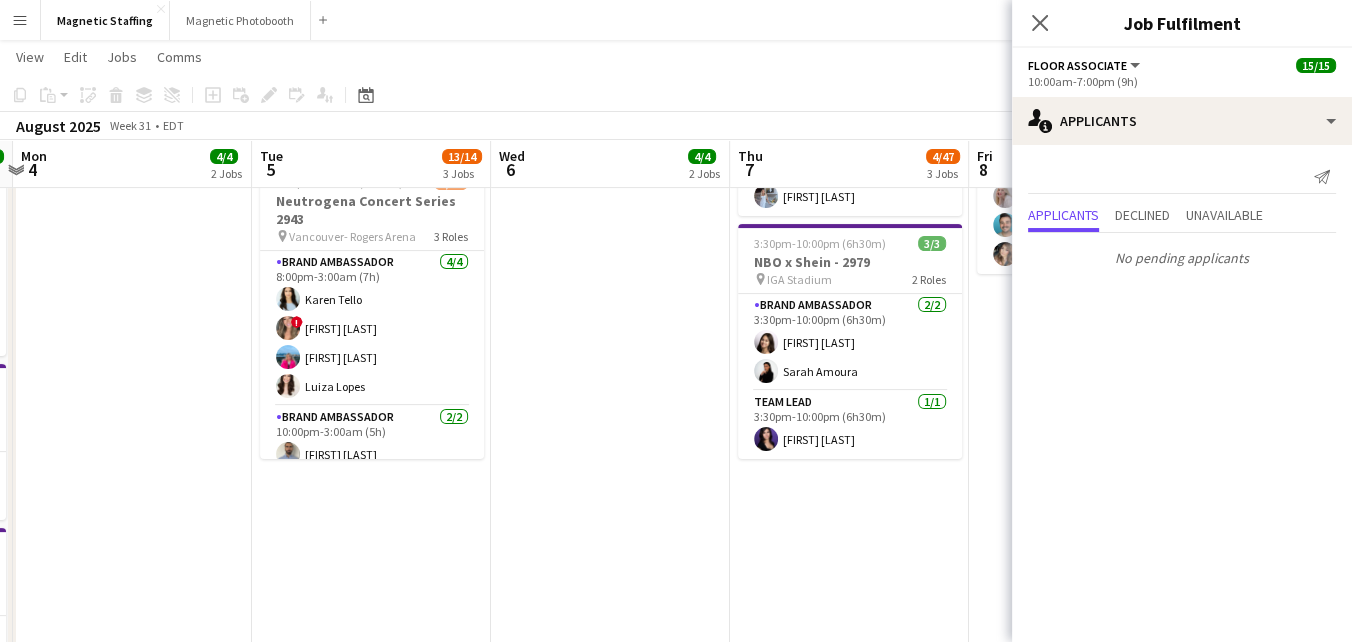 click on "[TIME]-[TIME] ([DURATION])    3/3   NBO x Shein - 2979
pin
IGA Stadium   2 Roles   Brand Ambassador   2/2   2:30pm-10:00pm (7h30m)
[FIRST] [LAST] [FIRST] [LAST]  Team Lead   1/1   2:30pm-10:00pm (7h30m)
[FIRST] [LAST]     3:30pm-10:30pm (7h)    1/1   Moët & Chandon Terrace - NBO Toronto 3050
pin
Sobeys Stadium    1 Role   Brand Ambassador   1/1   3:30pm-10:30pm (7h)
[FIRST] [LAST]     8:00pm-3:30am (7h30m) (Wed)   9/10   Neutrogena Concert Series 2943
pin
Vancouver- Rogers Arena   3 Roles   Brand Ambassador   4/4   8:00pm-3:00am (7h)
[FIRST] [LAST] ! [FIRST] [LAST] [FIRST] [LAST] [FIRST] [LAST]  Brand Ambassador   2/2   10:00pm-3:00am (5h)
[FIRST] [LAST] [FIRST] [LAST]  Brand Ambassador   3A   3/4   11:30pm-3:30am (4h)
[FIRST] [LAST] [FIRST] [LAST] [FIRST] [LAST]
single-neutral-actions" at bounding box center [371, 578] 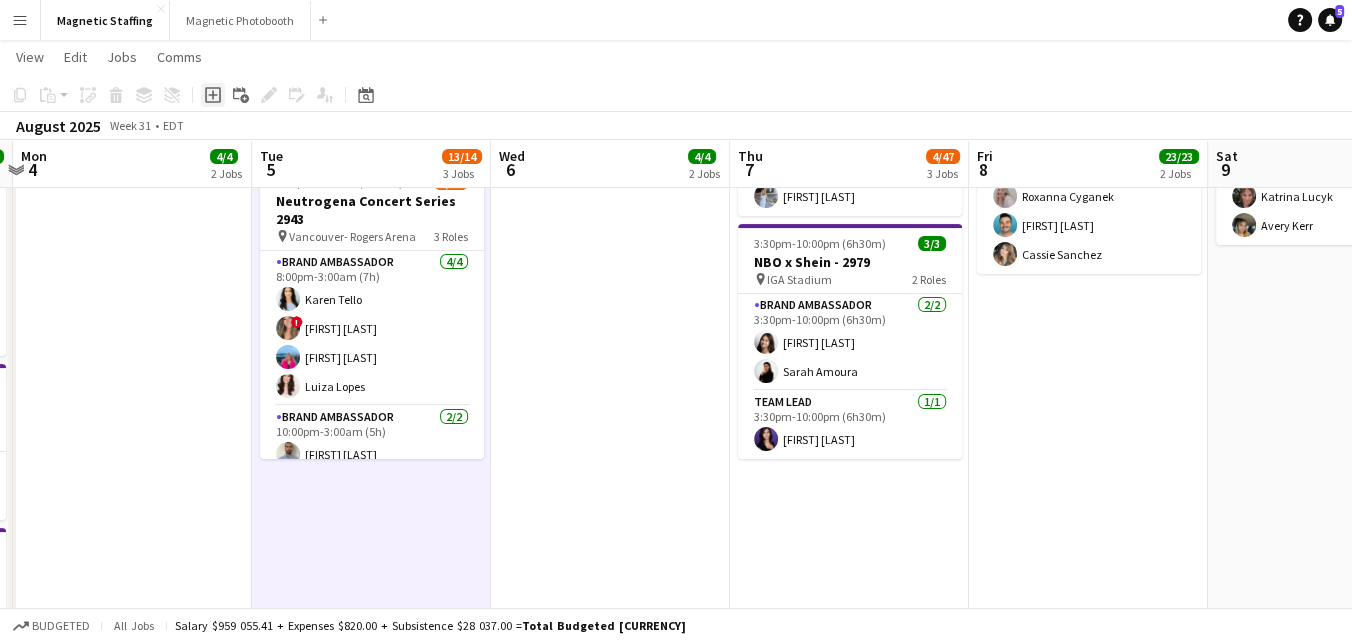 click 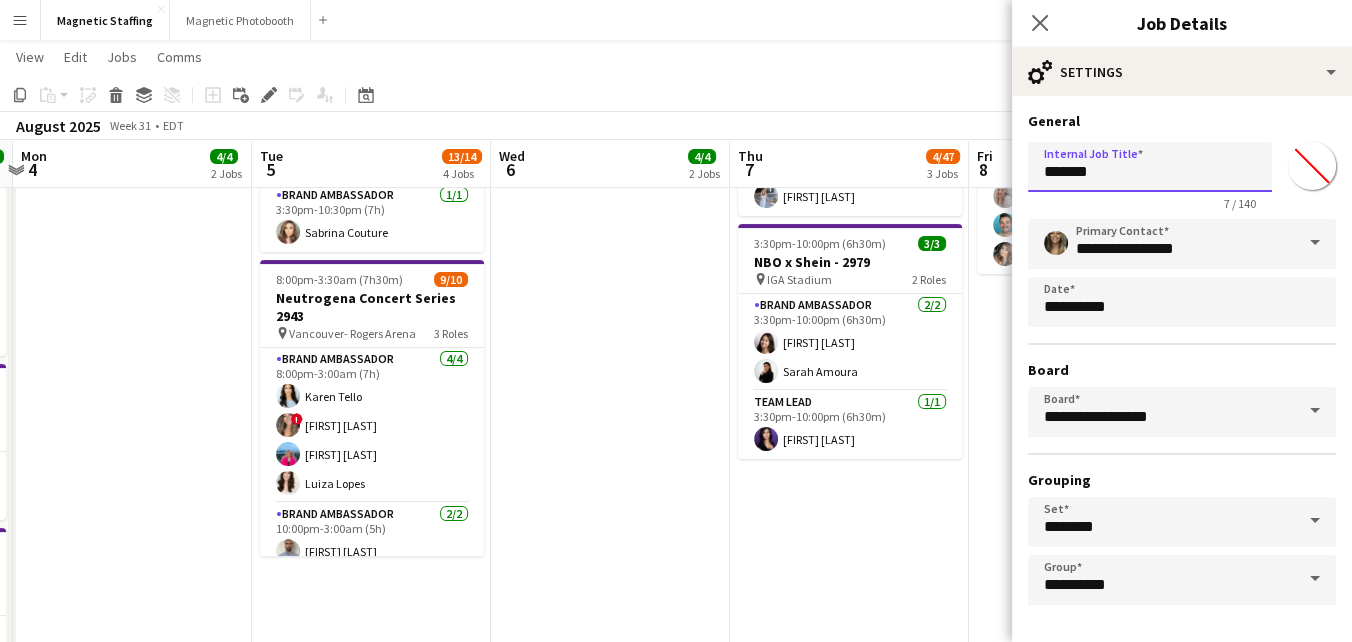 drag, startPoint x: 1112, startPoint y: 175, endPoint x: 888, endPoint y: 139, distance: 226.87442 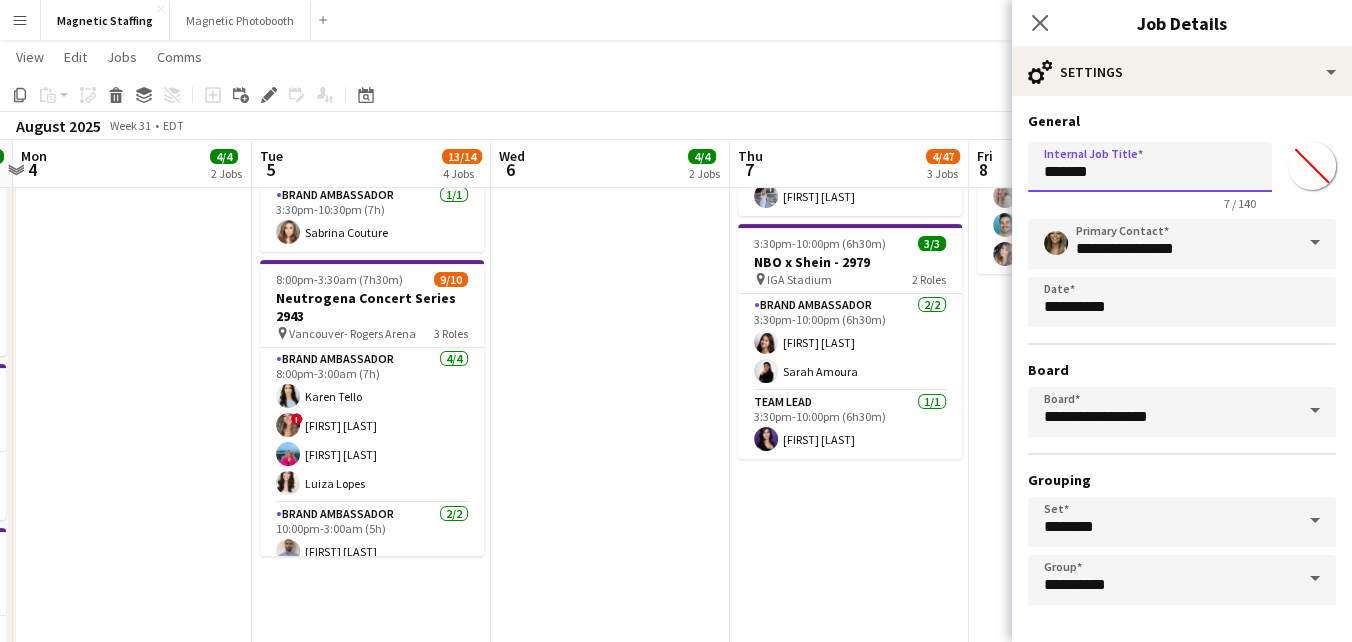 click on "Menu
Boards
Boards   Boards   All jobs   Status
Workforce
Workforce   My Workforce   Recruiting
Comms
Comms
Pay
Pay   Approvals   Payments   Reports
Platform Settings
Platform Settings   Your settings
Training Academy
Training Academy
Knowledge Base
Knowledge Base
Product Updates
Product Updates   Log Out   Privacy   Magnetic Staffing
Close
Magnetic Photobooth
Close
Add
Help
Notifications
5   Magnetic Staffing   View  Day view expanded Day view collapsed Month view Date picker Jump to today Expand Linked Jobs  Edit" at bounding box center (676, 529) 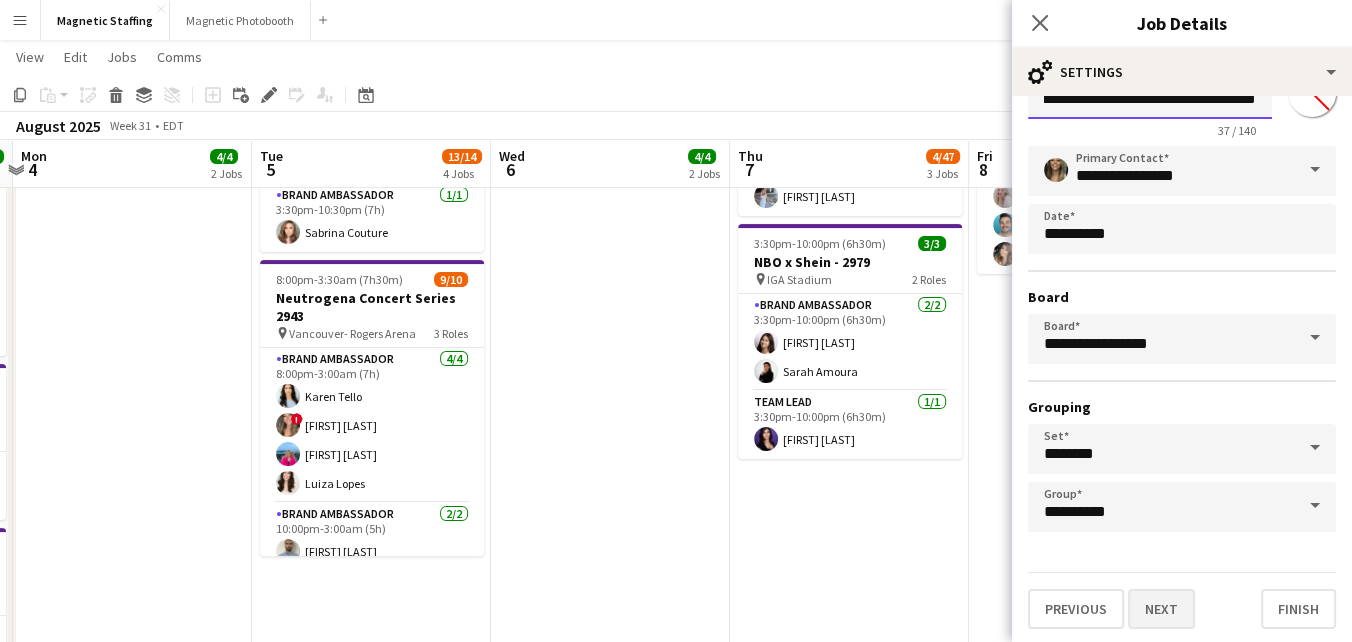type on "**********" 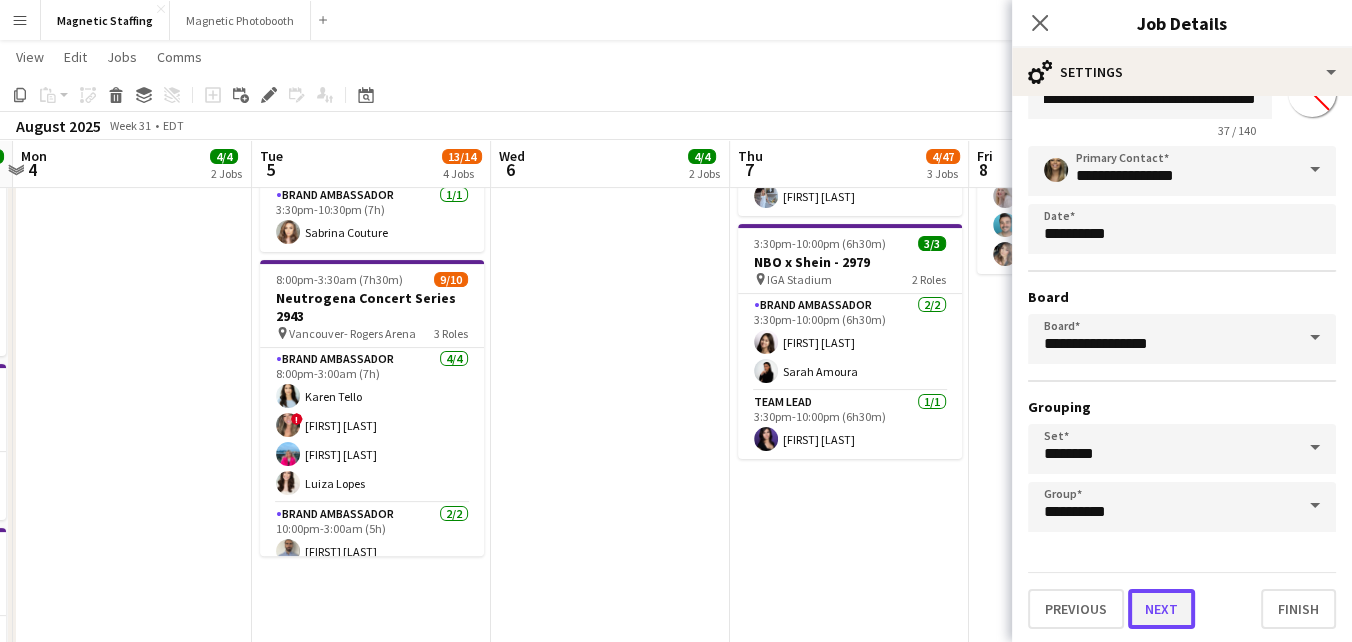 click on "Next" at bounding box center (1161, 609) 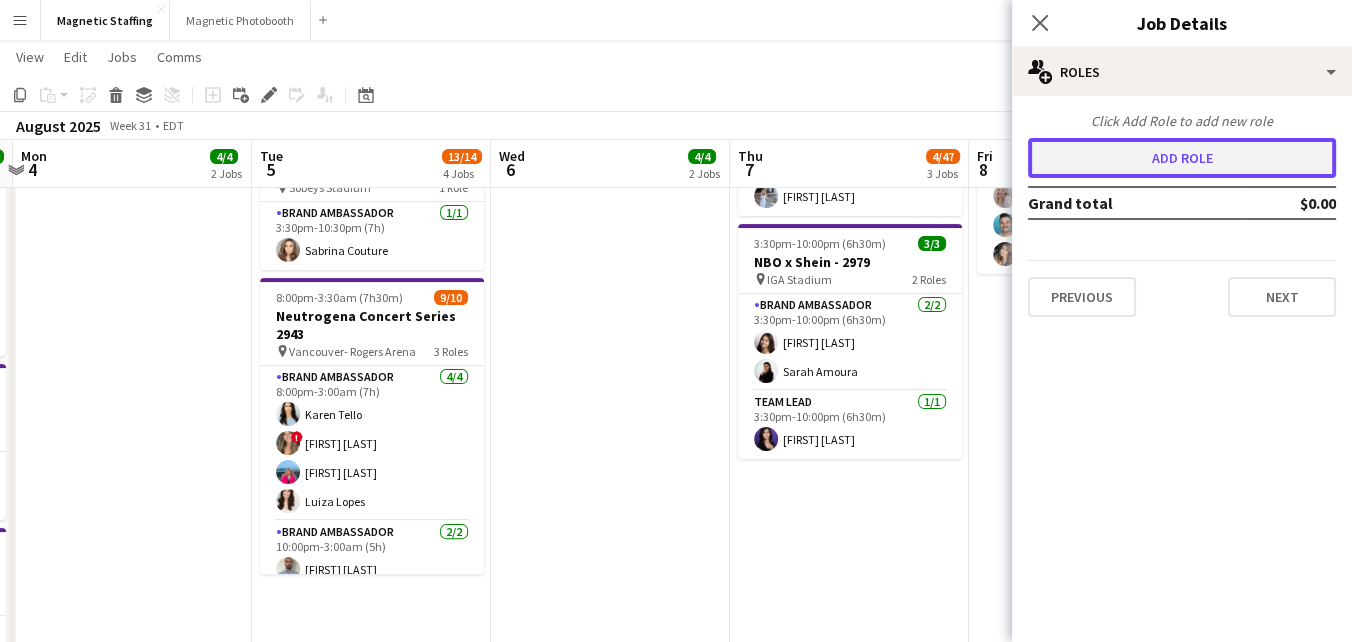 click on "Add role" at bounding box center [1182, 158] 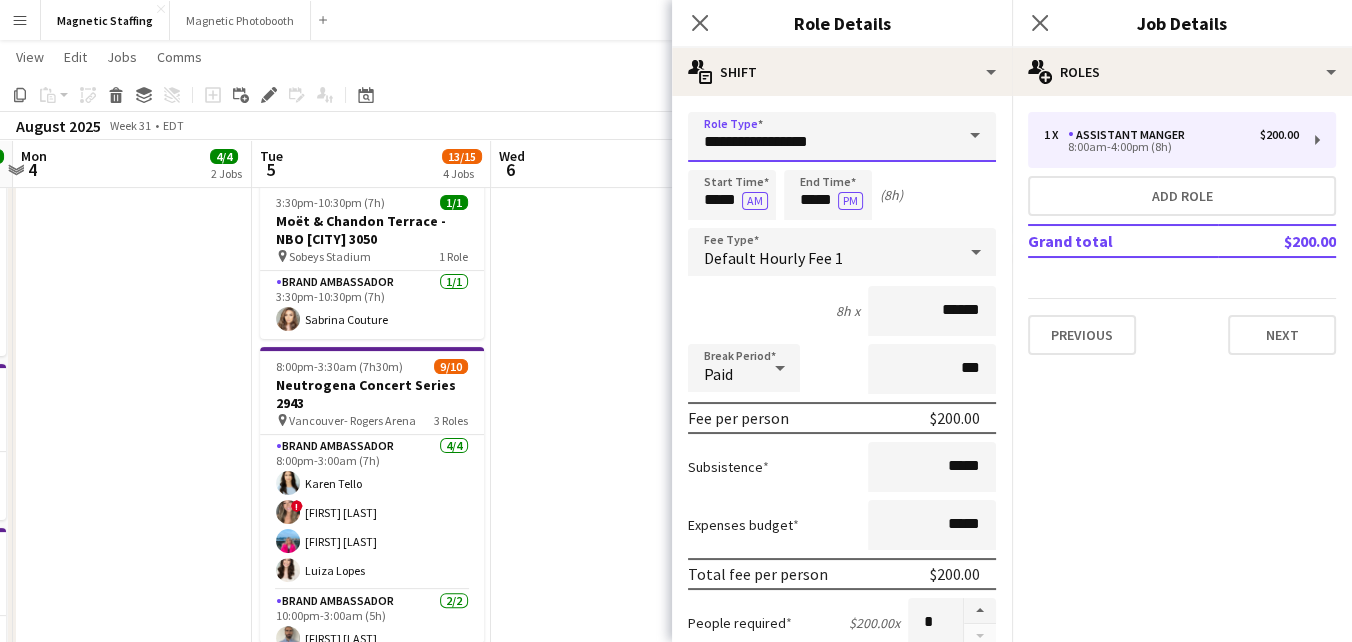 drag, startPoint x: 769, startPoint y: 140, endPoint x: 553, endPoint y: 115, distance: 217.44194 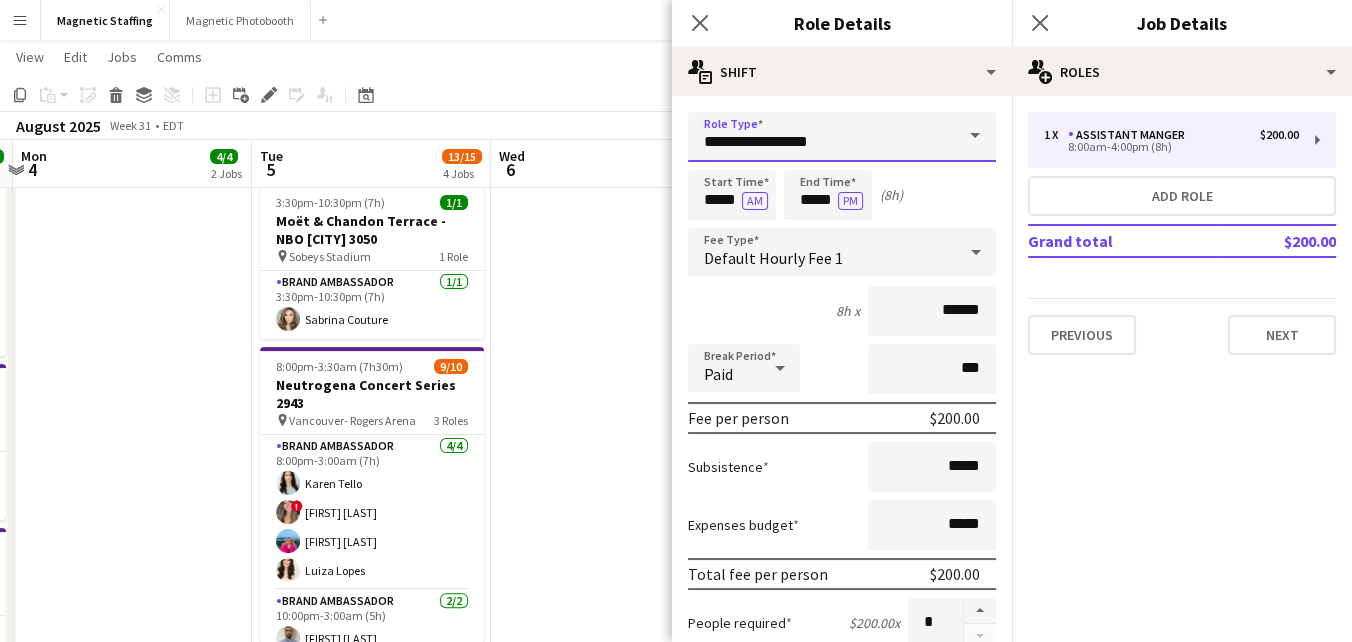 click on "Menu
Boards
Boards   Boards   All jobs   Status
Workforce
Workforce   My Workforce   Recruiting
Comms
Comms
Pay
Pay   Approvals   Payments   Reports
Platform Settings
Platform Settings   Your settings
Training Academy
Training Academy
Knowledge Base
Knowledge Base
Product Updates
Product Updates   Log Out   Privacy   Magnetic Staffing
Close
Magnetic Photobooth
Close
Add
Help
Notifications
5   Magnetic Staffing   View  Day view expanded Day view collapsed Month view Date picker Jump to today Expand Linked Jobs  Edit" at bounding box center (676, 529) 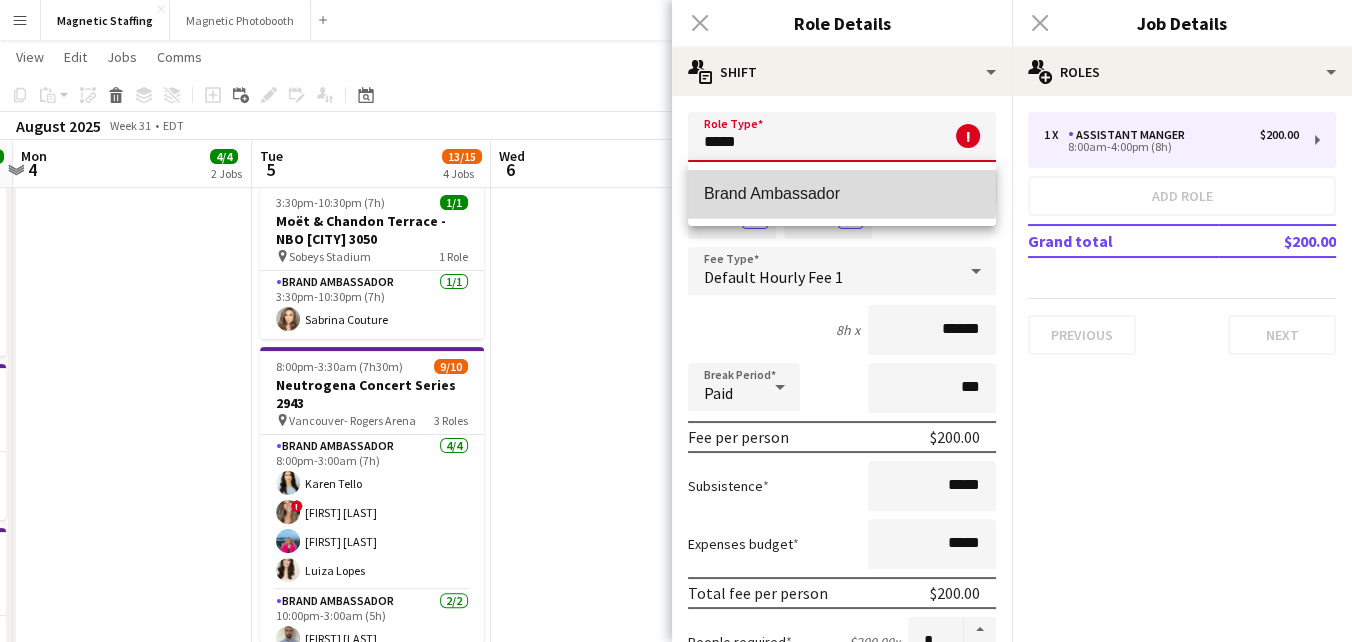 click on "Brand Ambassador" at bounding box center [842, 193] 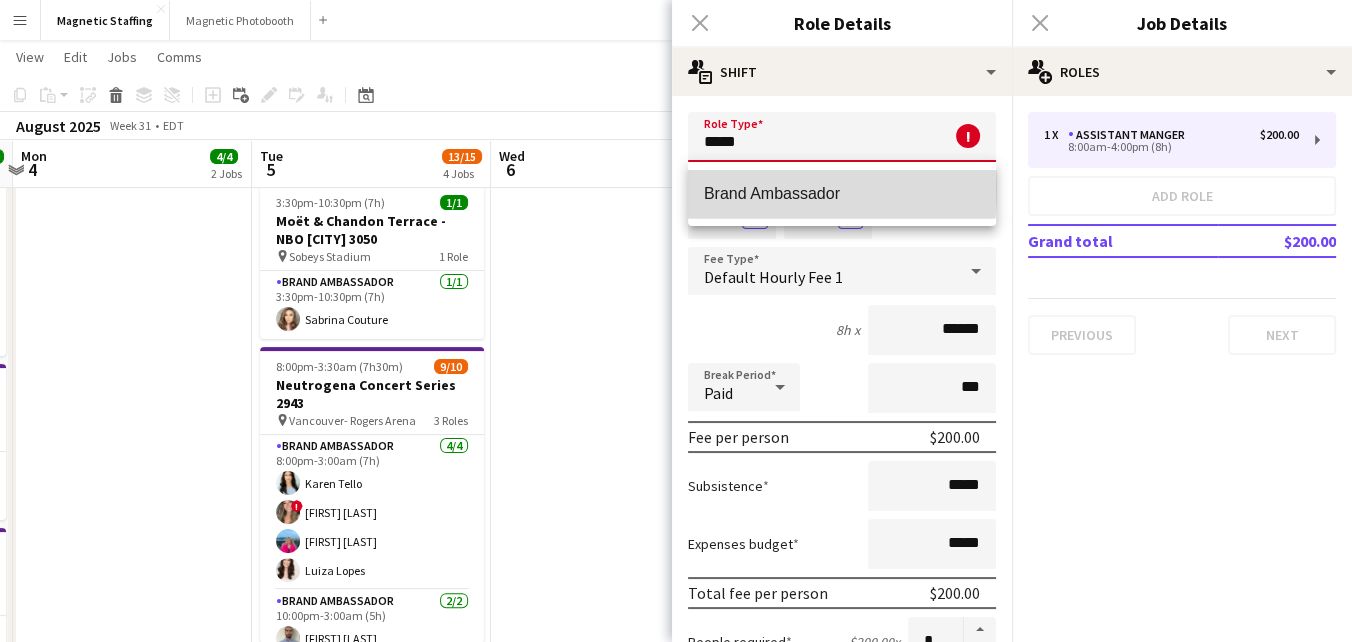 type on "**********" 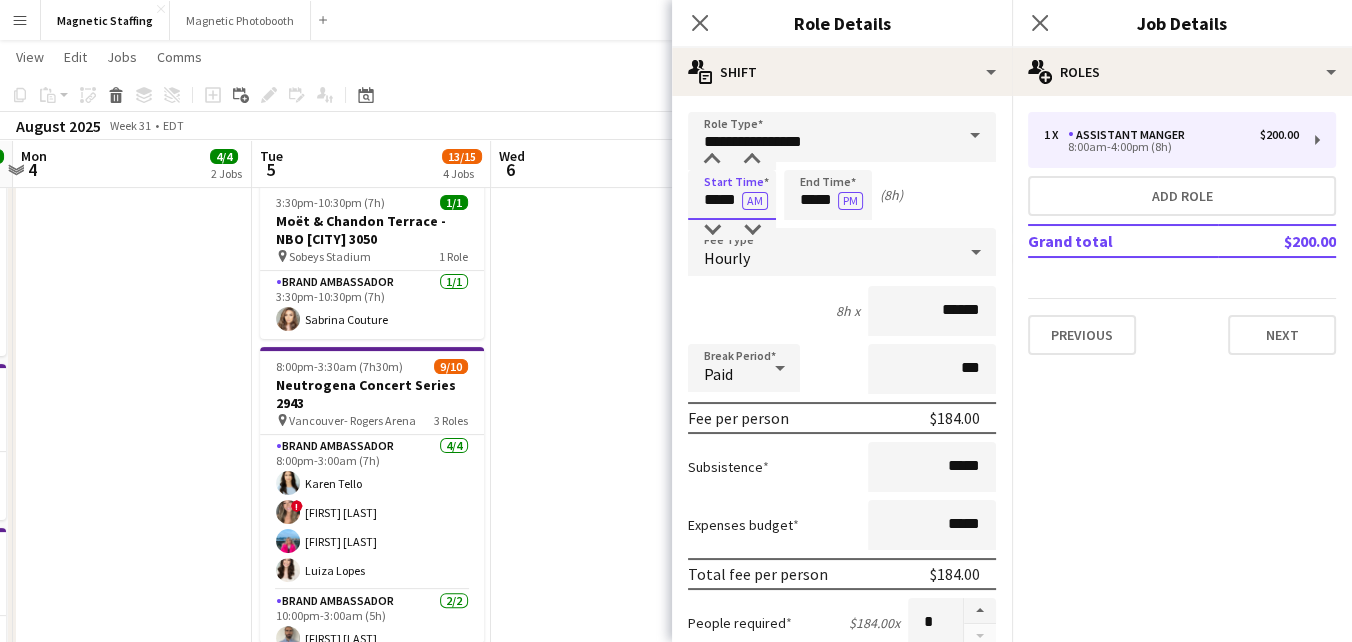 drag, startPoint x: 739, startPoint y: 204, endPoint x: 606, endPoint y: 186, distance: 134.21252 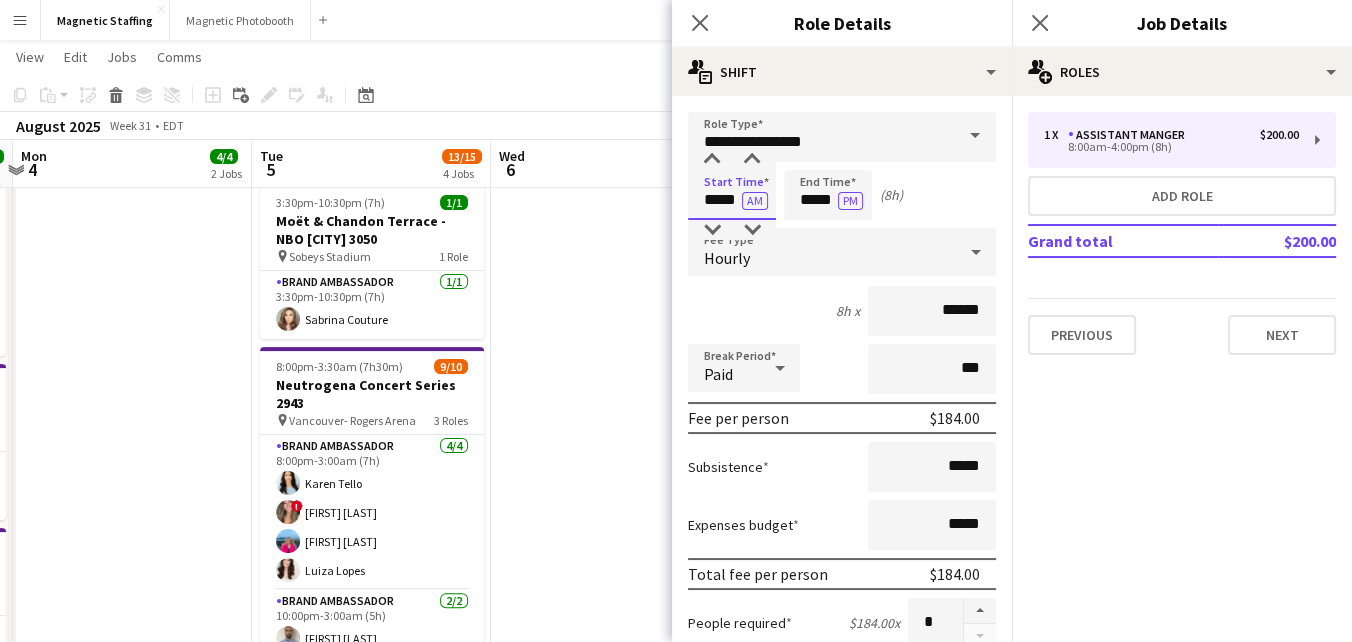 click on "Menu
Boards
Boards   Boards   All jobs   Status
Workforce
Workforce   My Workforce   Recruiting
Comms
Comms
Pay
Pay   Approvals   Payments   Reports
Platform Settings
Platform Settings   Your settings
Training Academy
Training Academy
Knowledge Base
Knowledge Base
Product Updates
Product Updates   Log Out   Privacy   Magnetic Staffing
Close
Magnetic Photobooth
Close
Add
Help
Notifications
5   Magnetic Staffing   View  Day view expanded Day view collapsed Month view Date picker Jump to today Expand Linked Jobs  Edit" at bounding box center (676, 529) 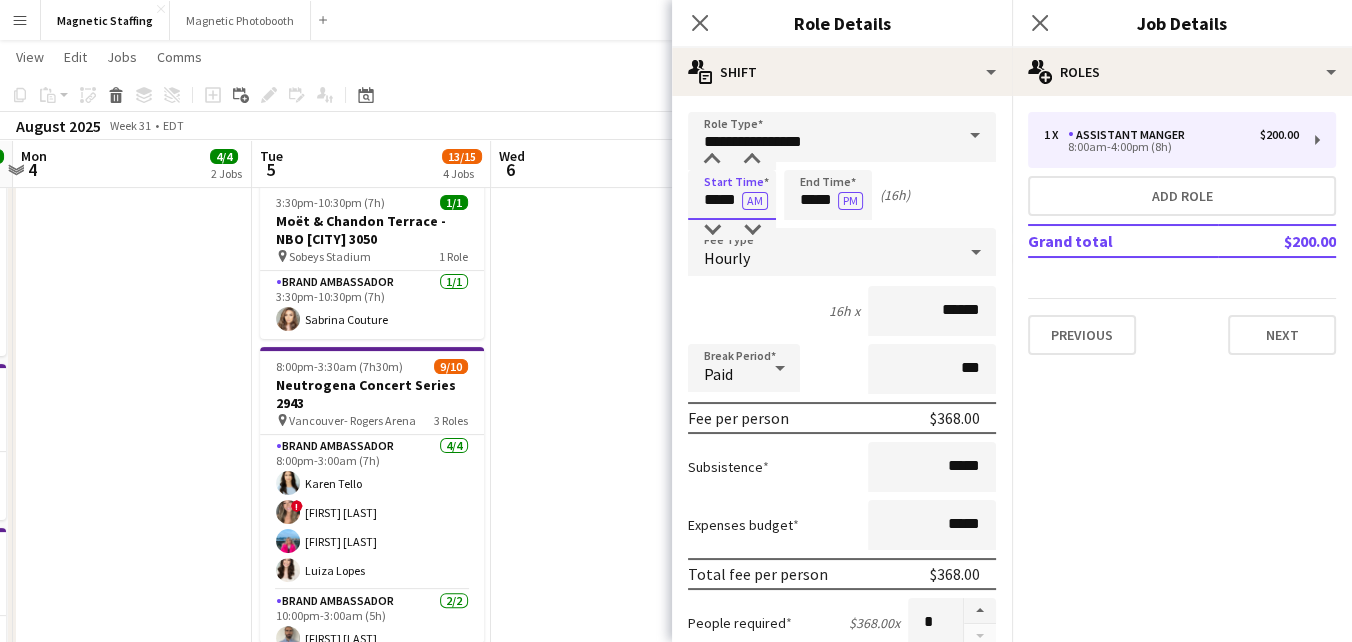 type on "*****" 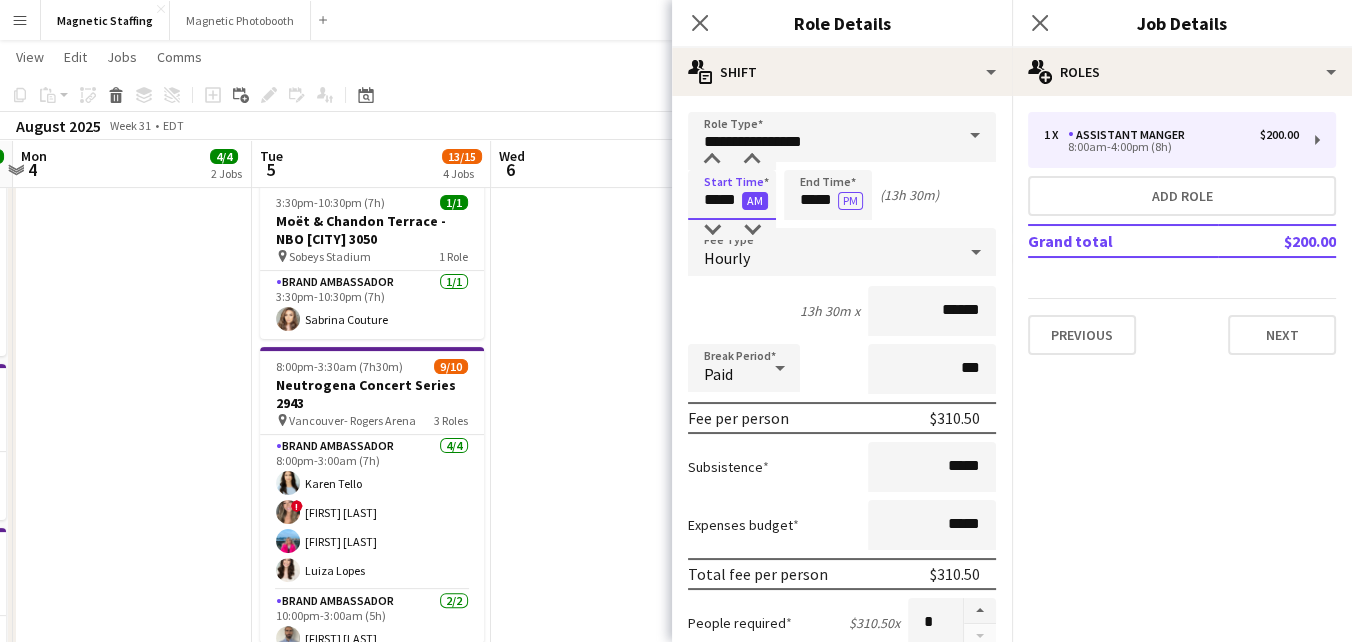 type on "*****" 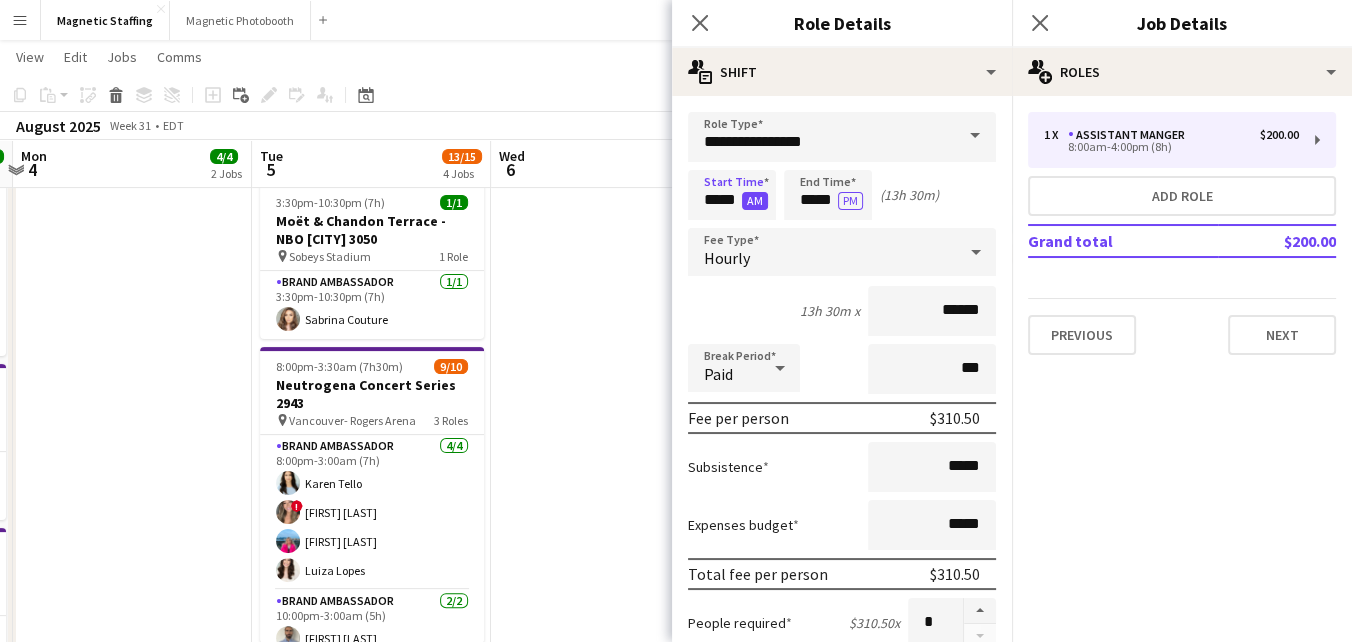 click on "AM" at bounding box center (755, 201) 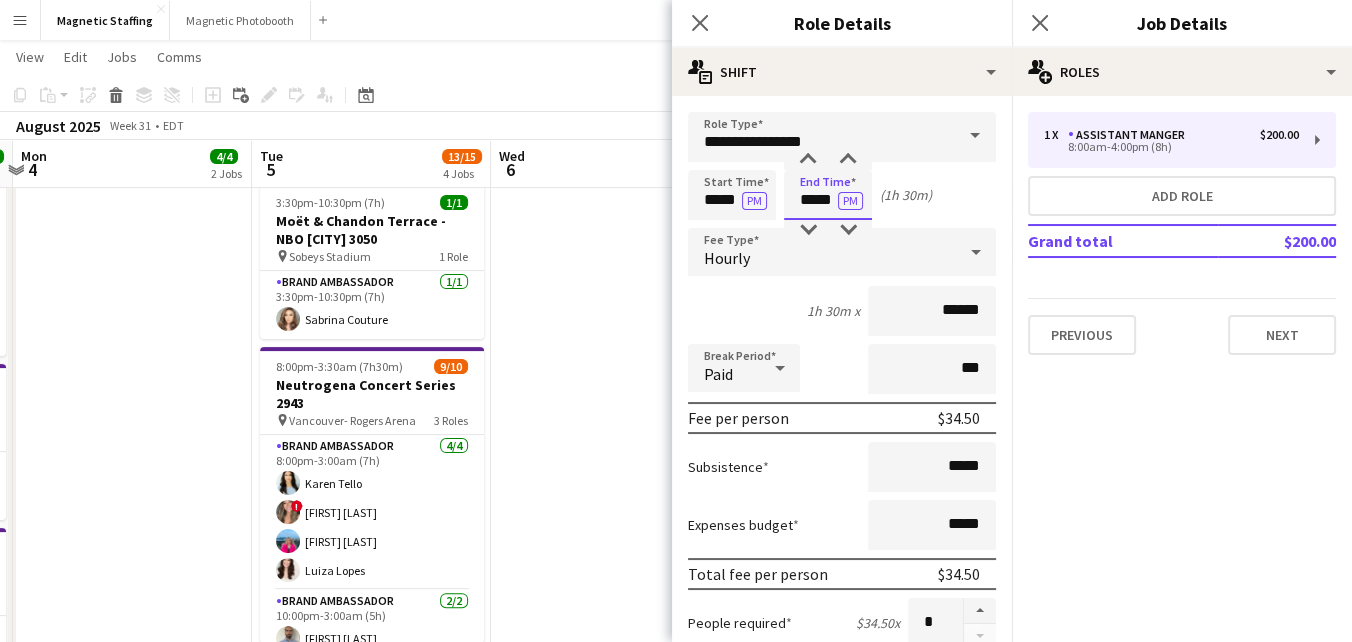 drag, startPoint x: 814, startPoint y: 204, endPoint x: 687, endPoint y: 201, distance: 127.03543 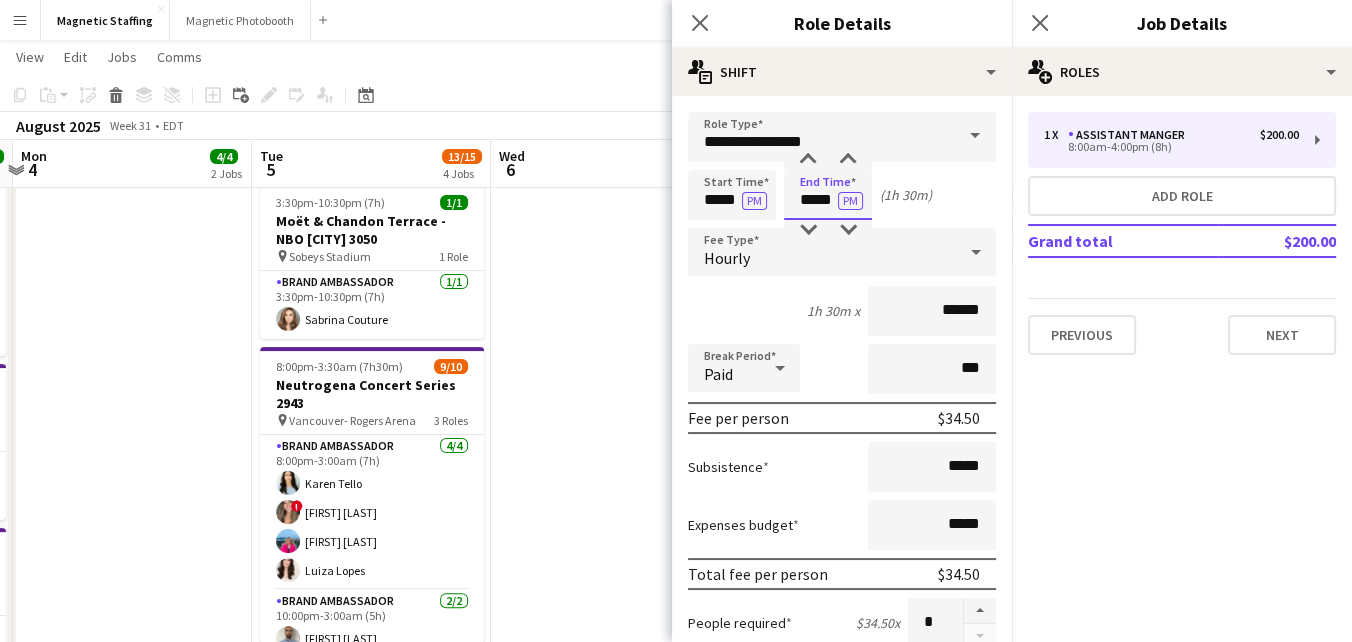 click on "Start Time  *****  PM
End Time  *****  PM
([DURATION])" at bounding box center [842, 195] 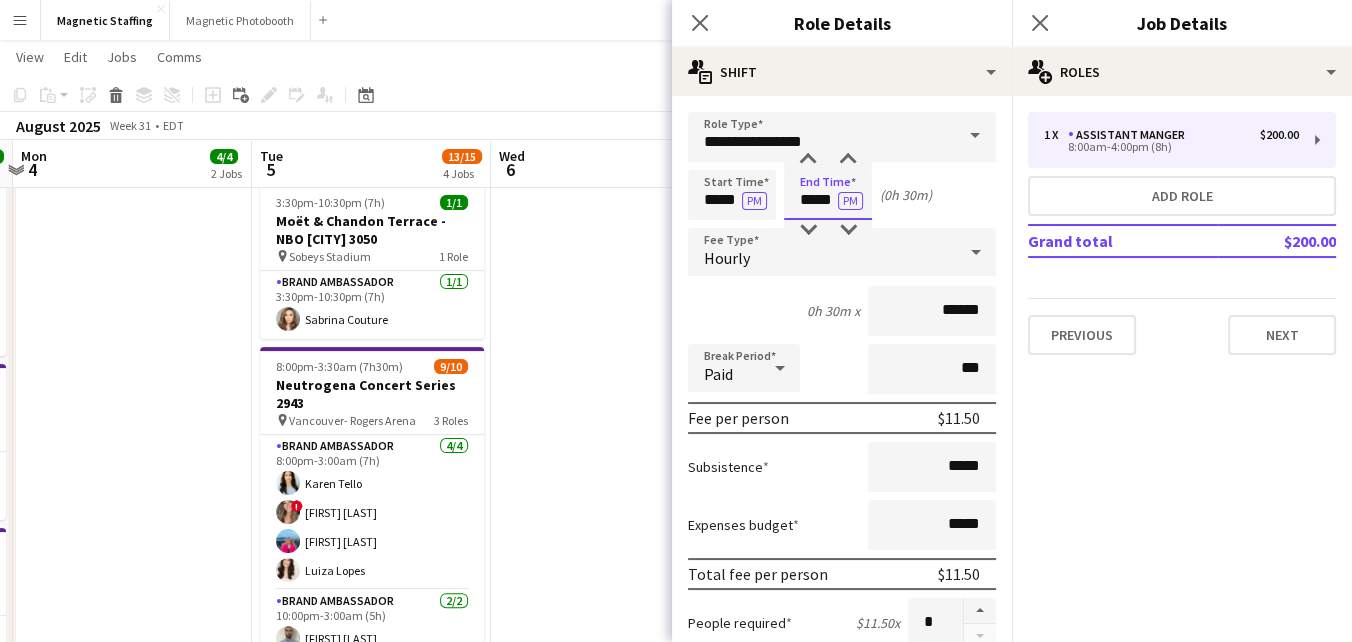 type on "*****" 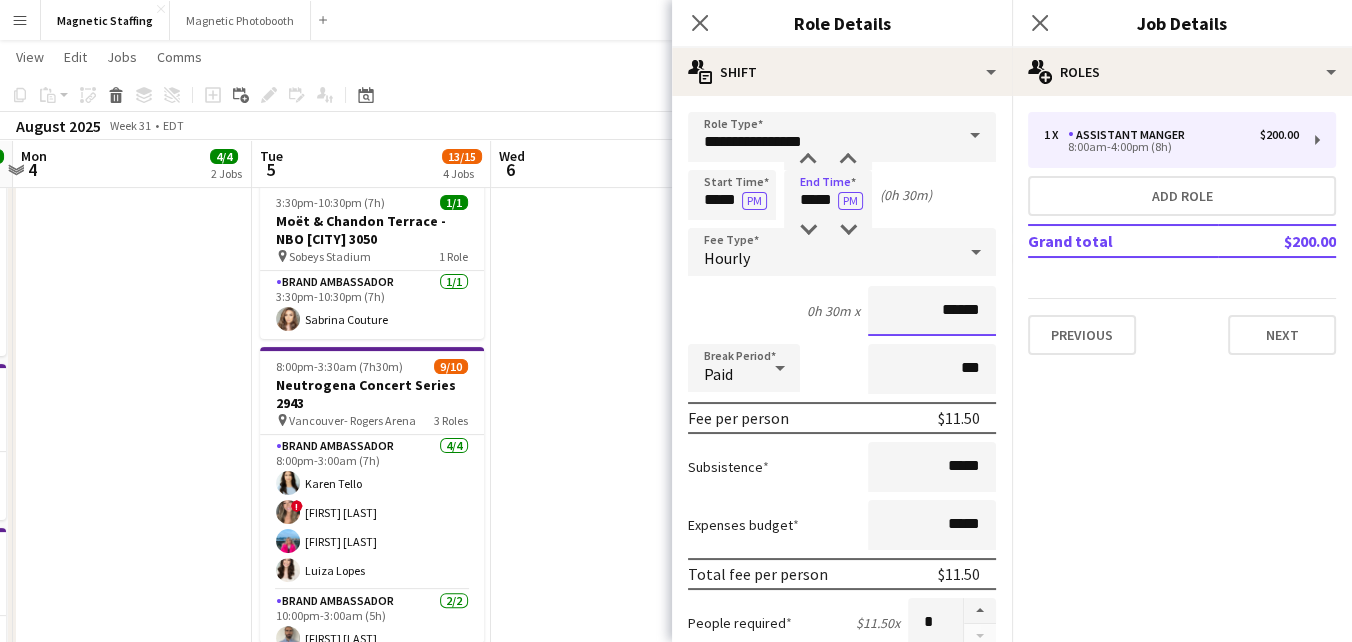 click on "******" at bounding box center [932, 311] 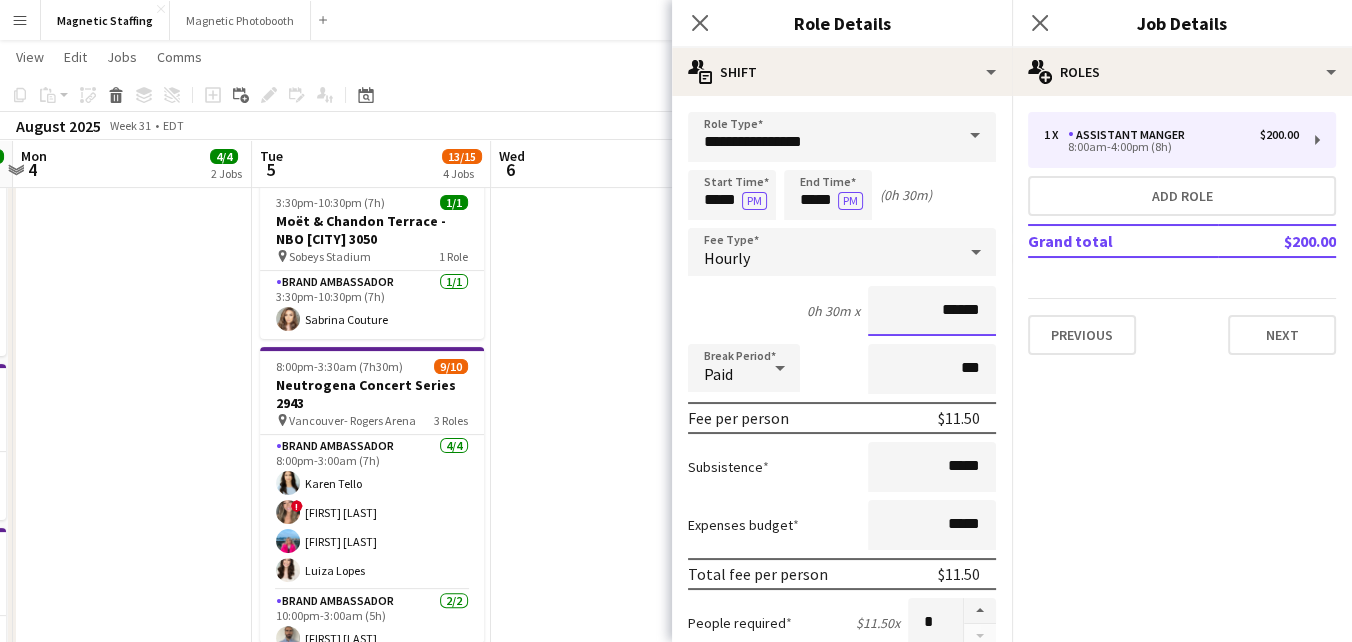 click on "******" at bounding box center (932, 311) 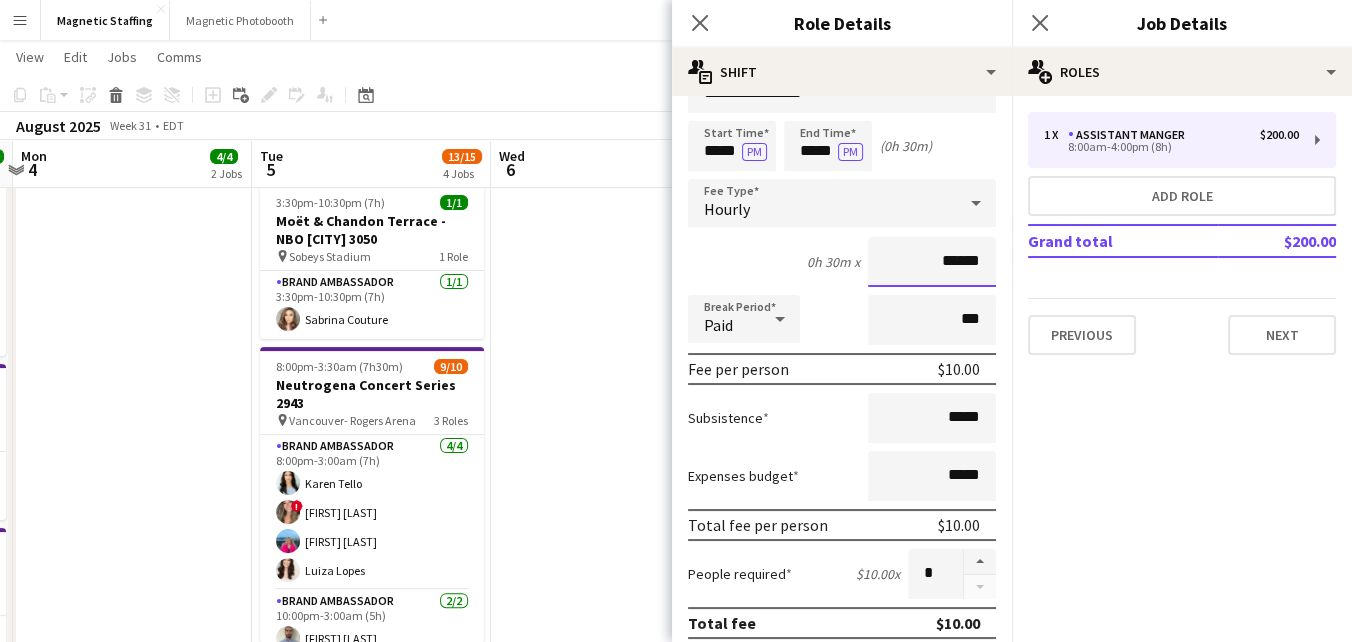 scroll, scrollTop: 123, scrollLeft: 0, axis: vertical 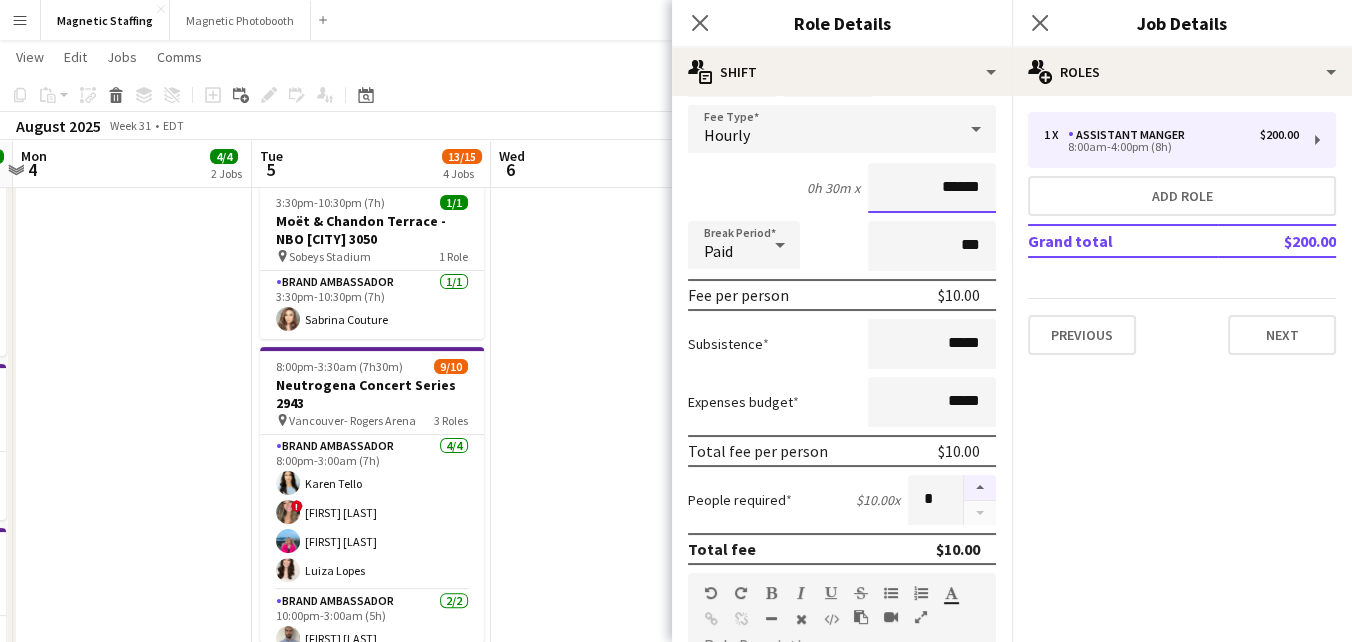 type on "******" 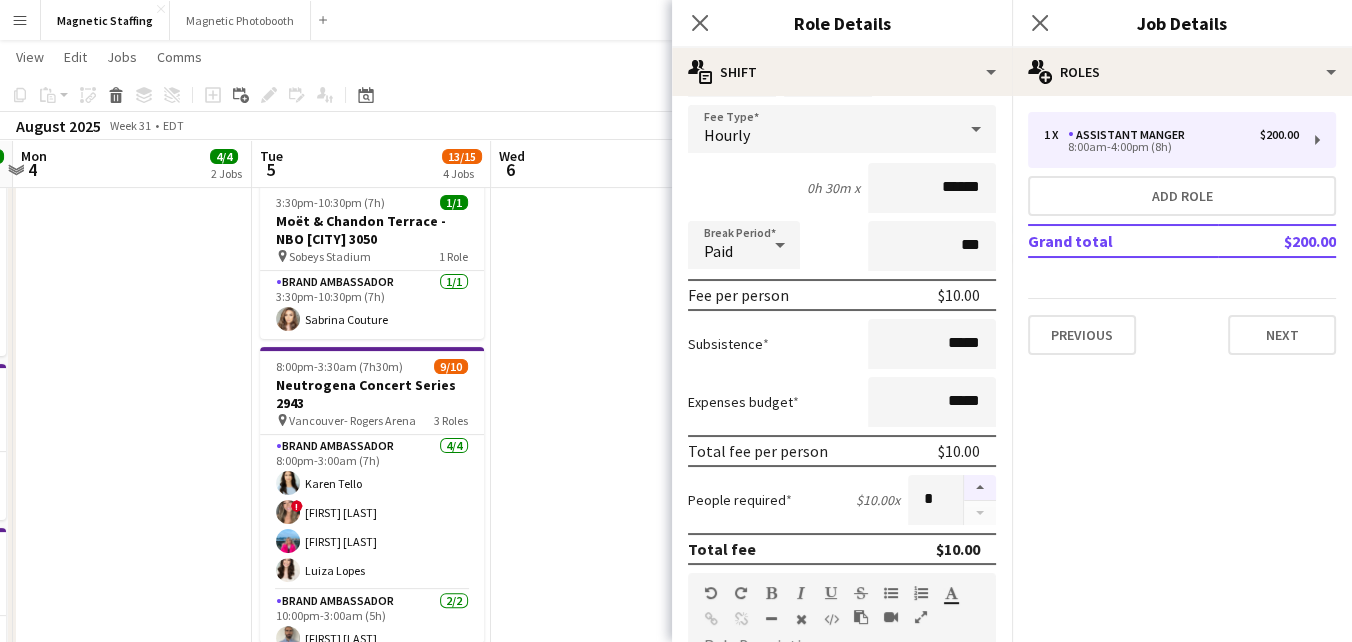 click at bounding box center (980, 488) 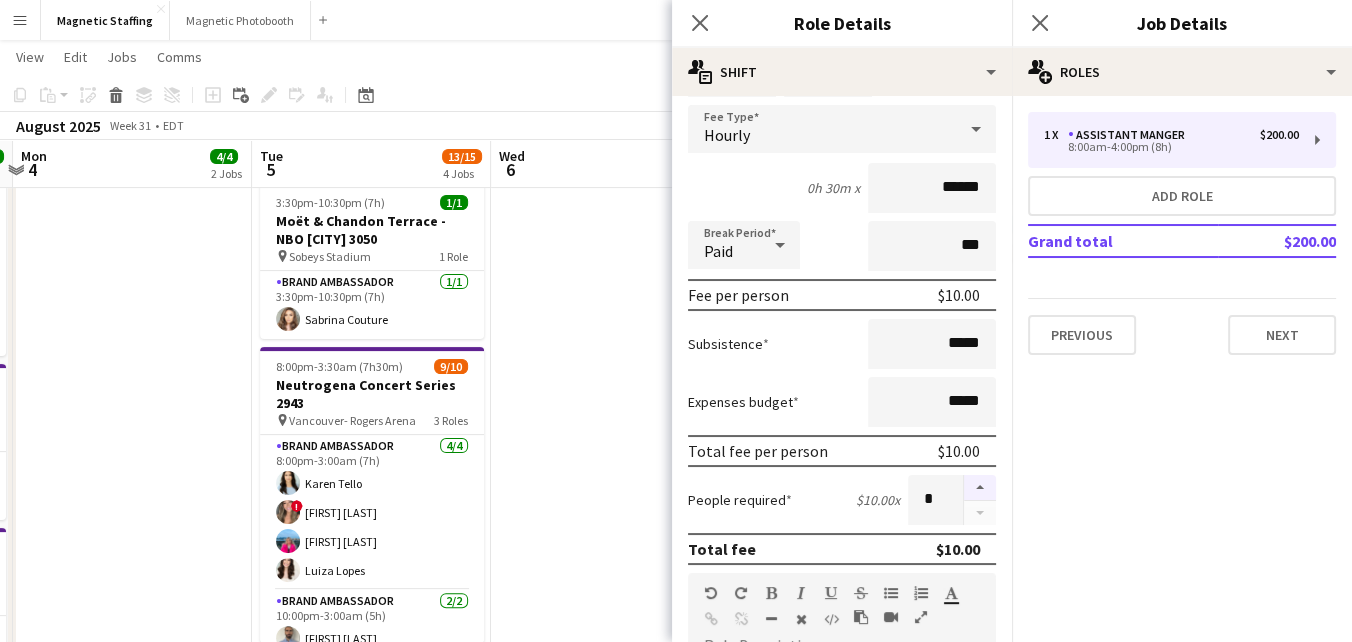 type on "*" 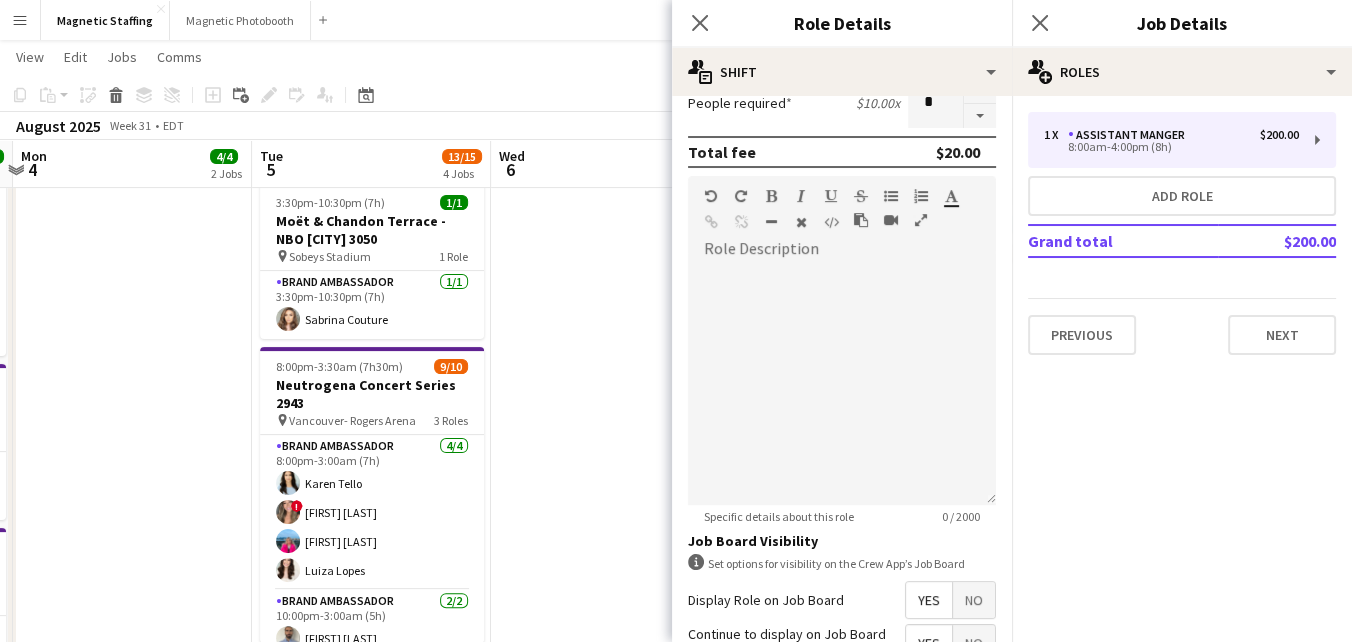 scroll, scrollTop: 709, scrollLeft: 0, axis: vertical 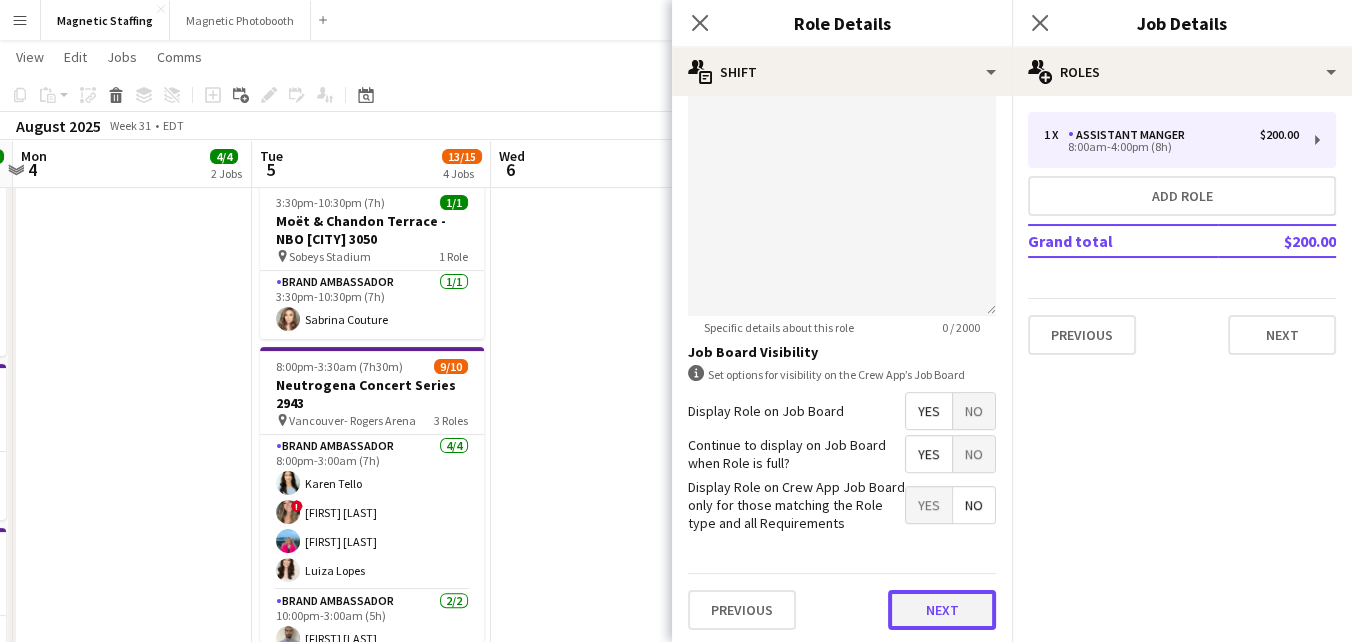 click on "Next" at bounding box center (942, 610) 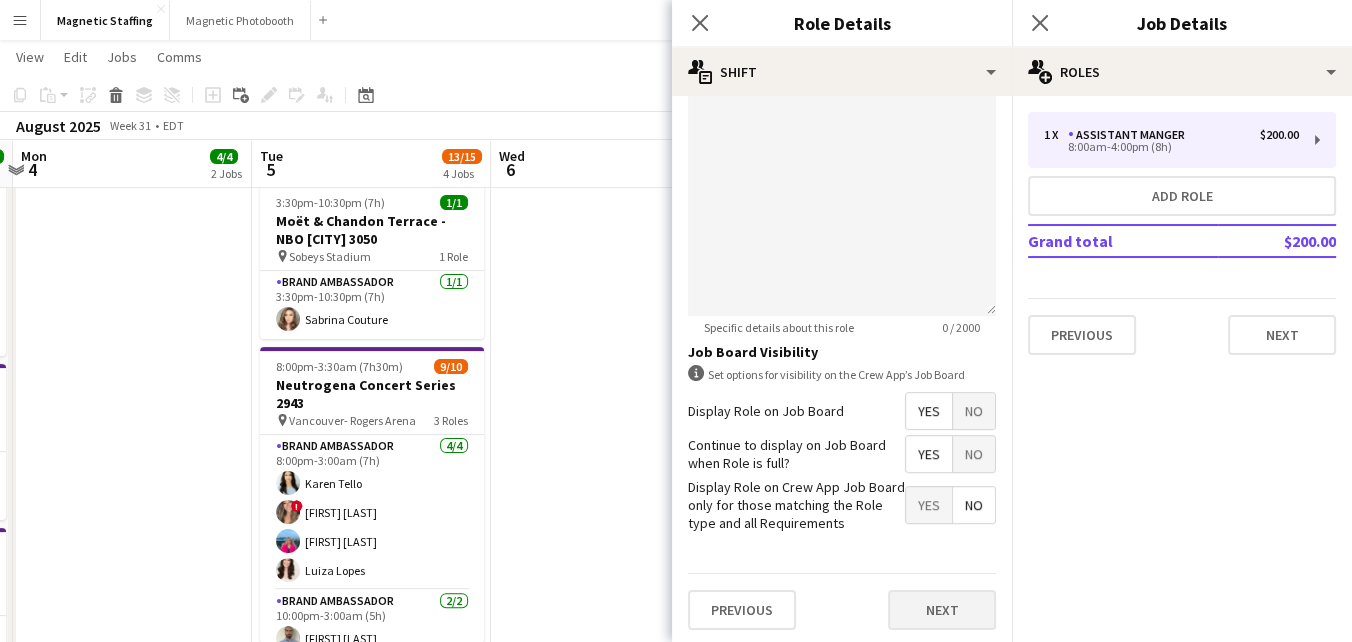 scroll, scrollTop: 0, scrollLeft: 0, axis: both 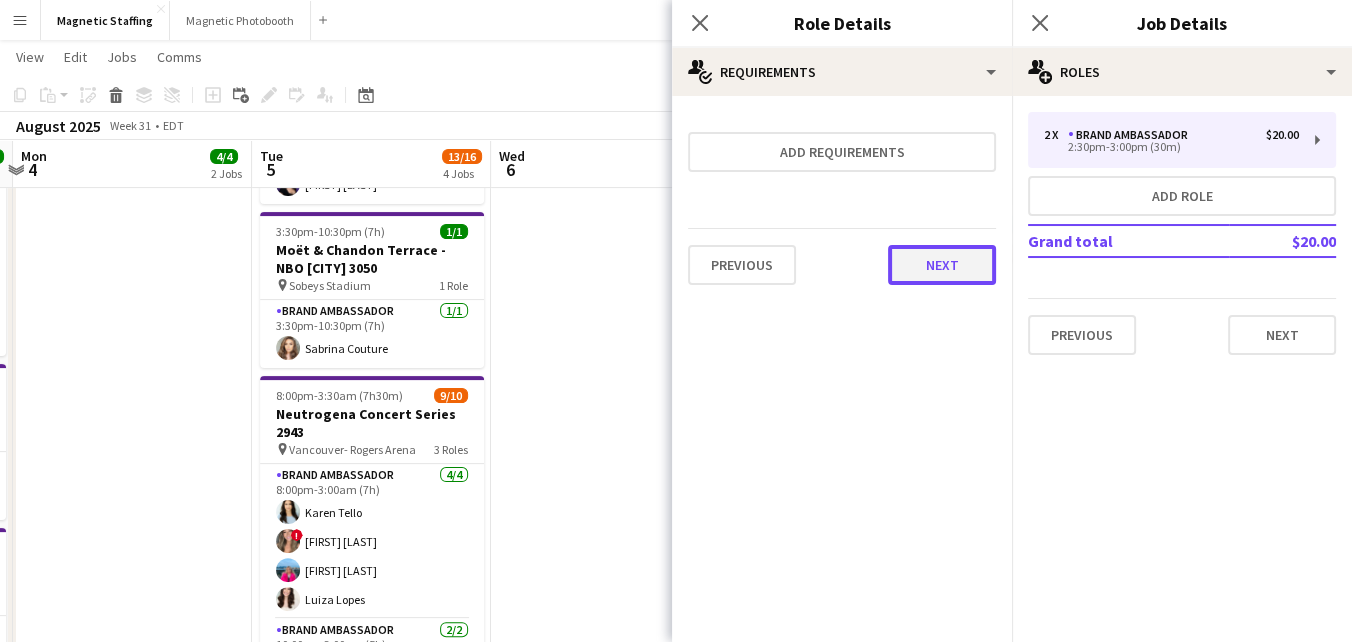 click on "Next" at bounding box center (942, 265) 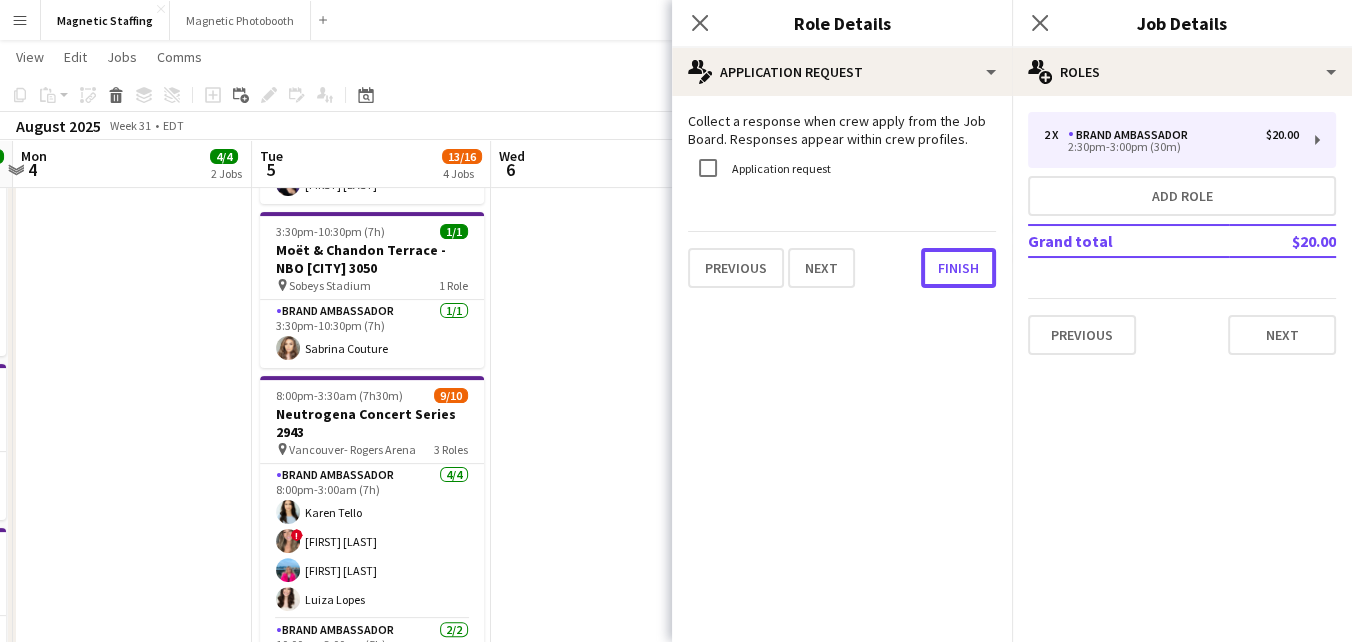 click on "Finish" at bounding box center [958, 268] 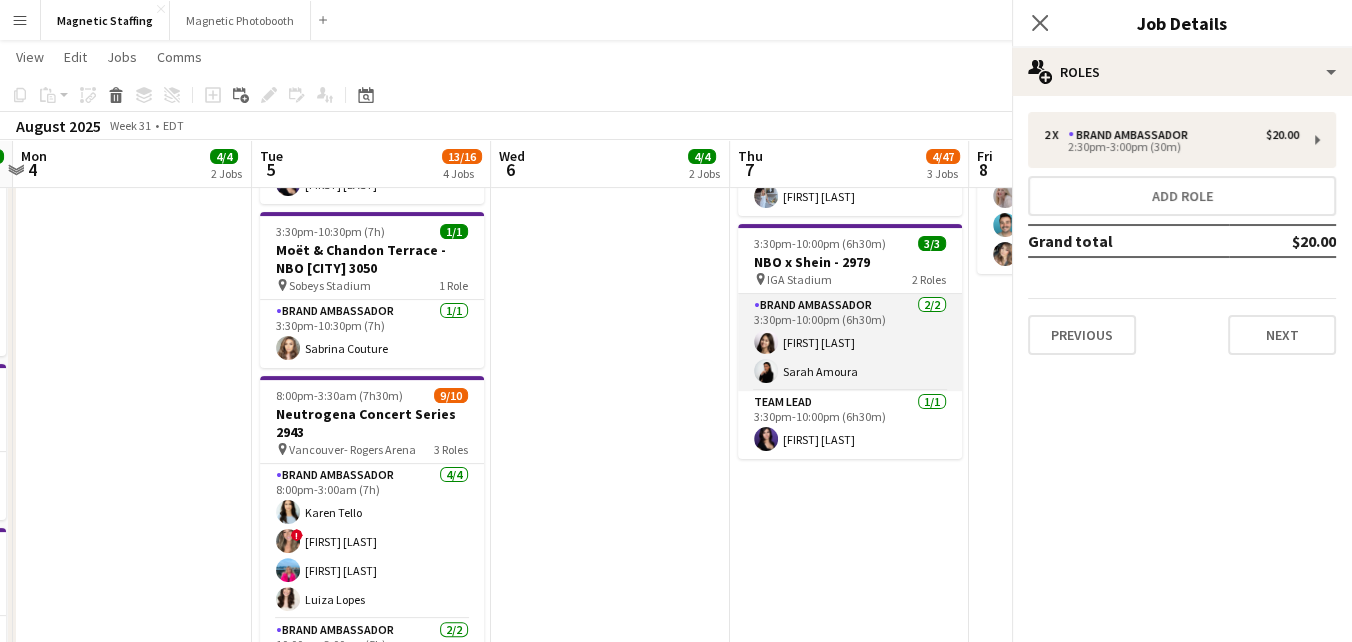 click on "Brand Ambassador   2/2   3:30pm-10:00pm (6h30m)
Sharon Azarine Sarah Amoura" at bounding box center [850, 342] 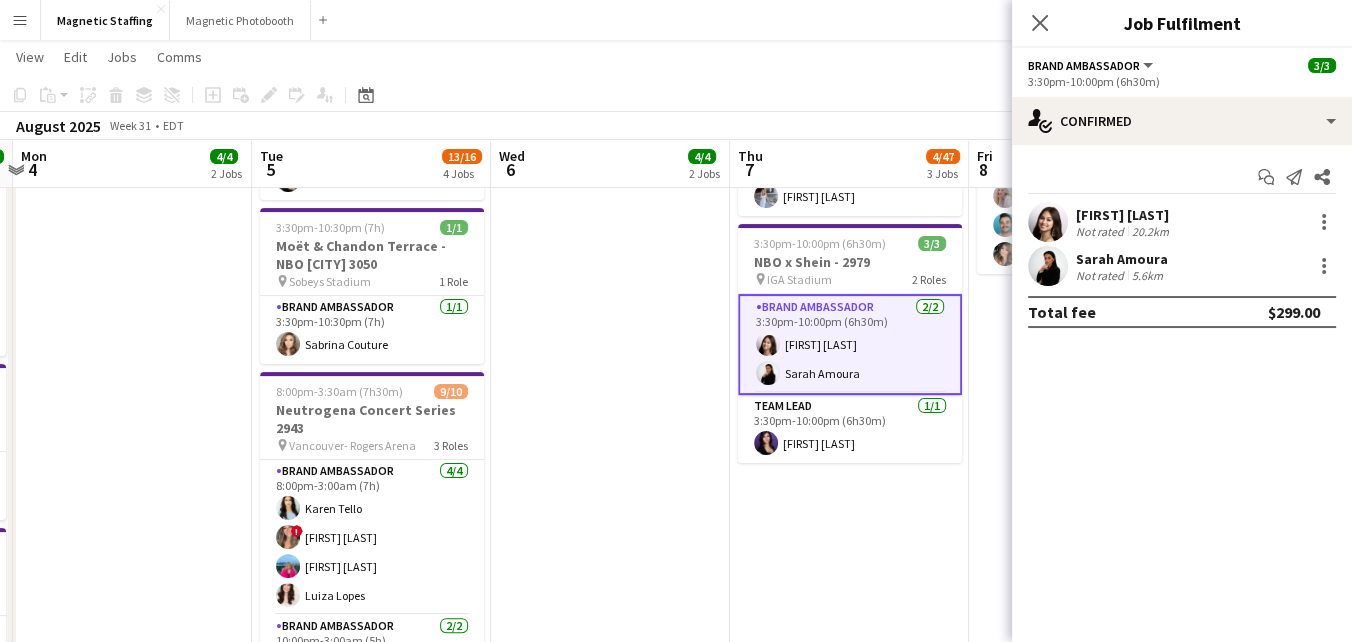 click on "3:30pm-10:30pm (7h)    1/1   Moët & Chandon Terrace - NBO [CITY] 3050
pin
Sobeys Stadium    1 Role   Brand Ambassador   1/1   3:30pm-10:30pm (7h)
Sabrina Couture     3:30pm-10:00pm (6h30m)    3/3   NBO x Shein - 2979
pin
IGA Stadium   2 Roles   Brand Ambassador   2/2   3:30pm-10:00pm (6h30m)
Sofia Solomita Sarah Amoura  Team Lead   1/1   3:30pm-10:00pm (6h30m)
Heidi Filici" at bounding box center (610, 578) 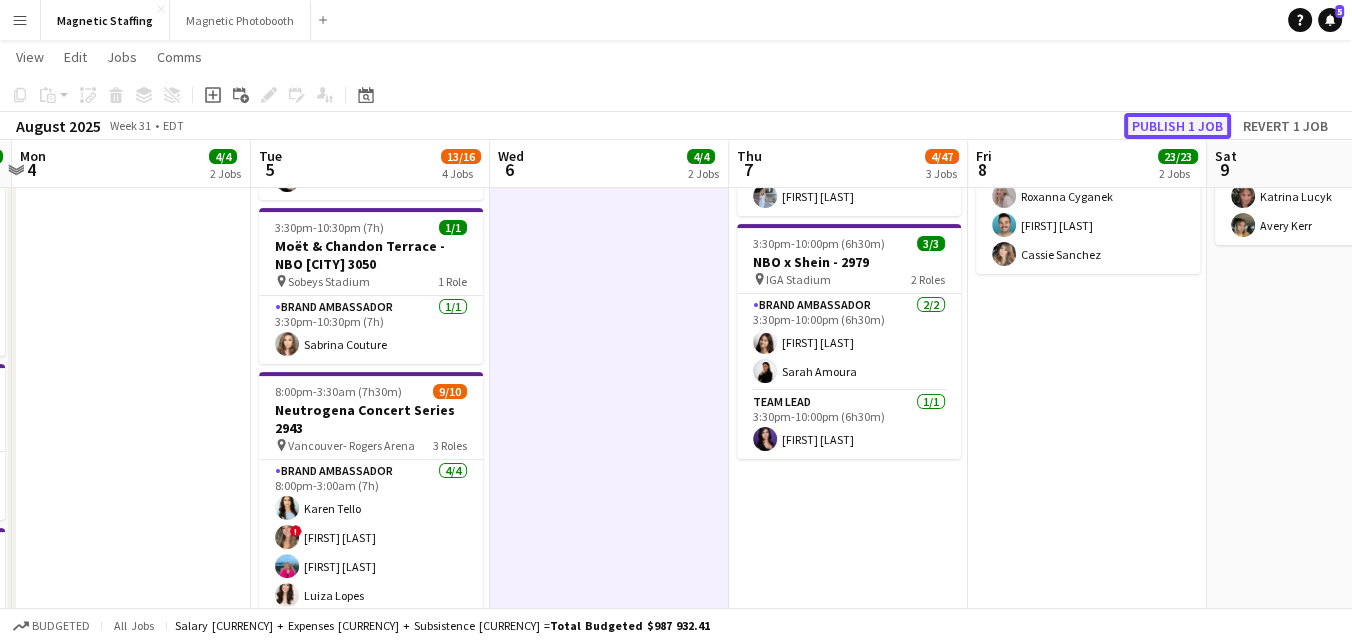 click on "Publish 1 job" 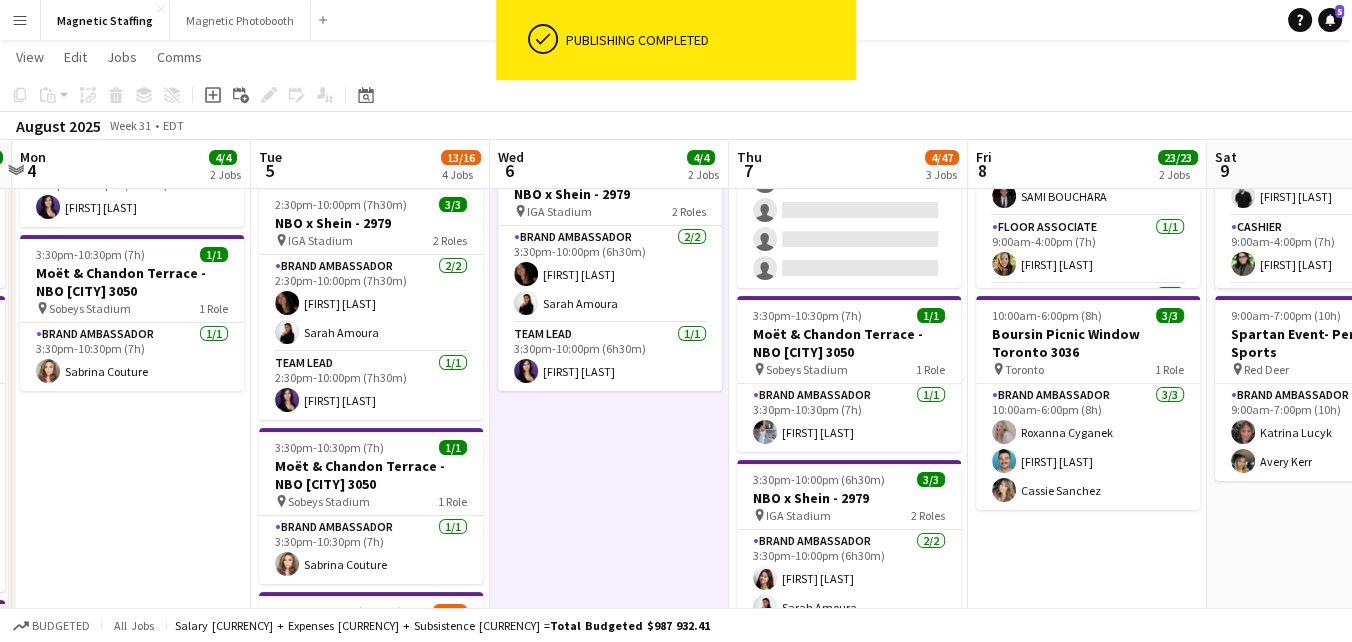 scroll, scrollTop: 0, scrollLeft: 0, axis: both 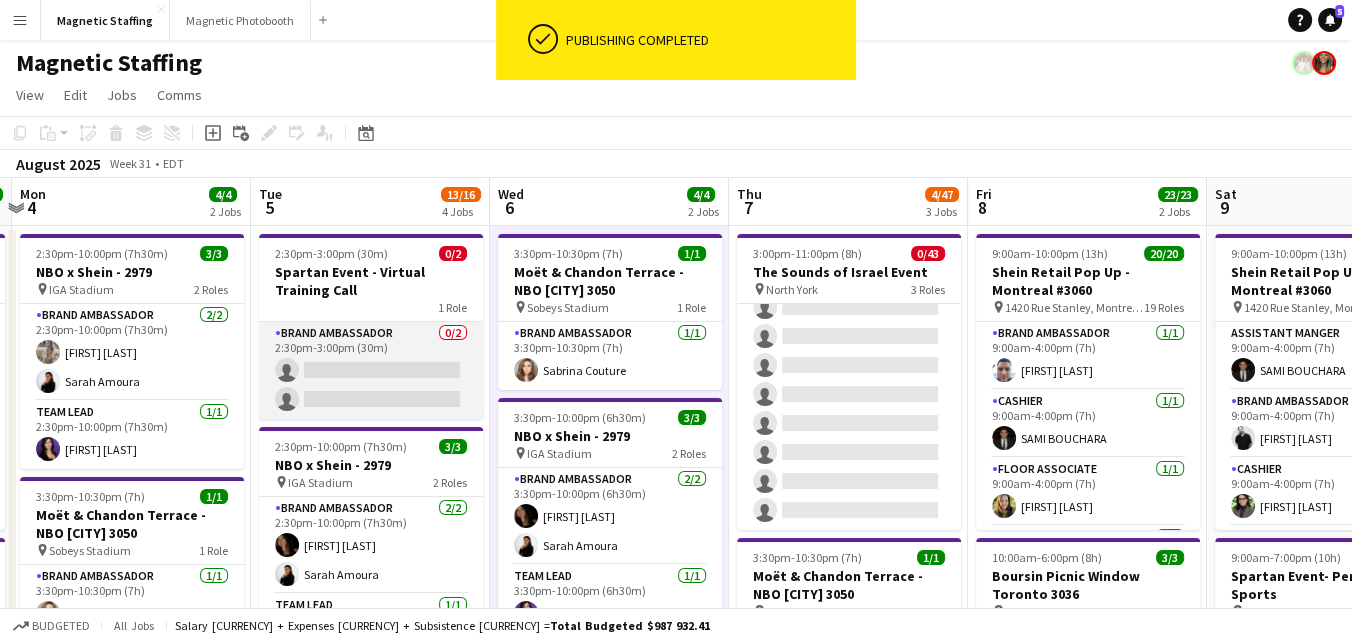 click on "Brand Ambassador   0/2   2:30pm-3:00pm (30m)
single-neutral-actions
single-neutral-actions" at bounding box center (371, 370) 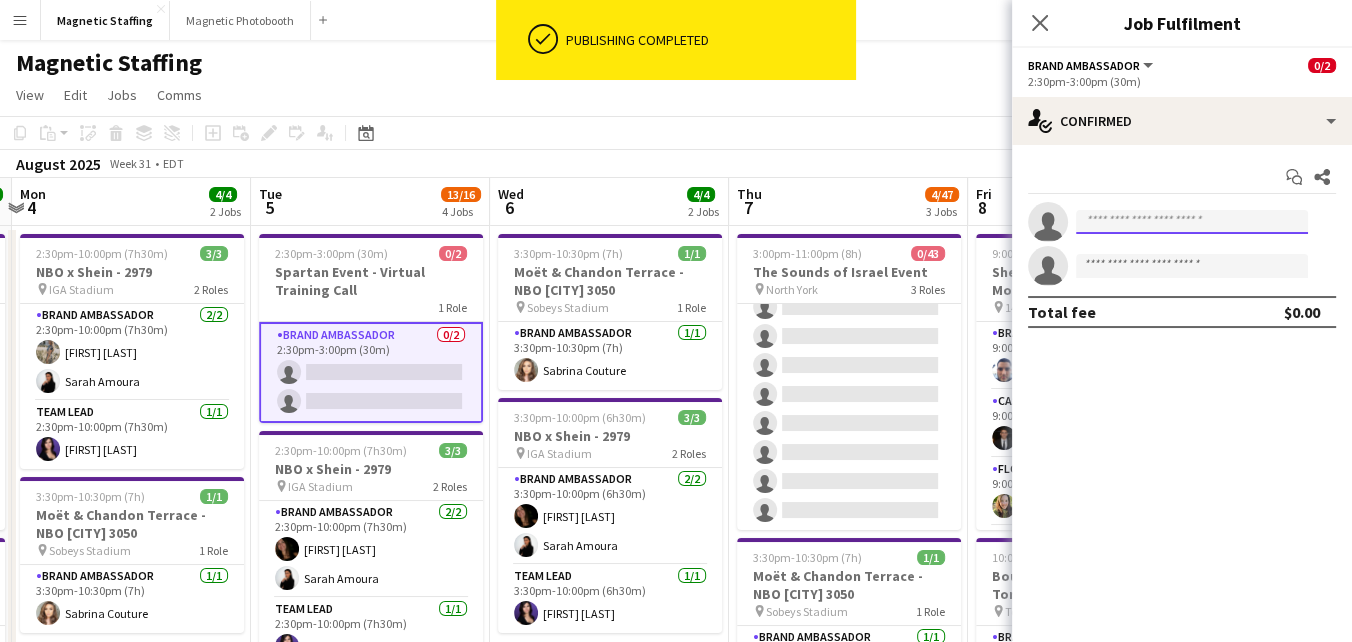 click at bounding box center [1192, 222] 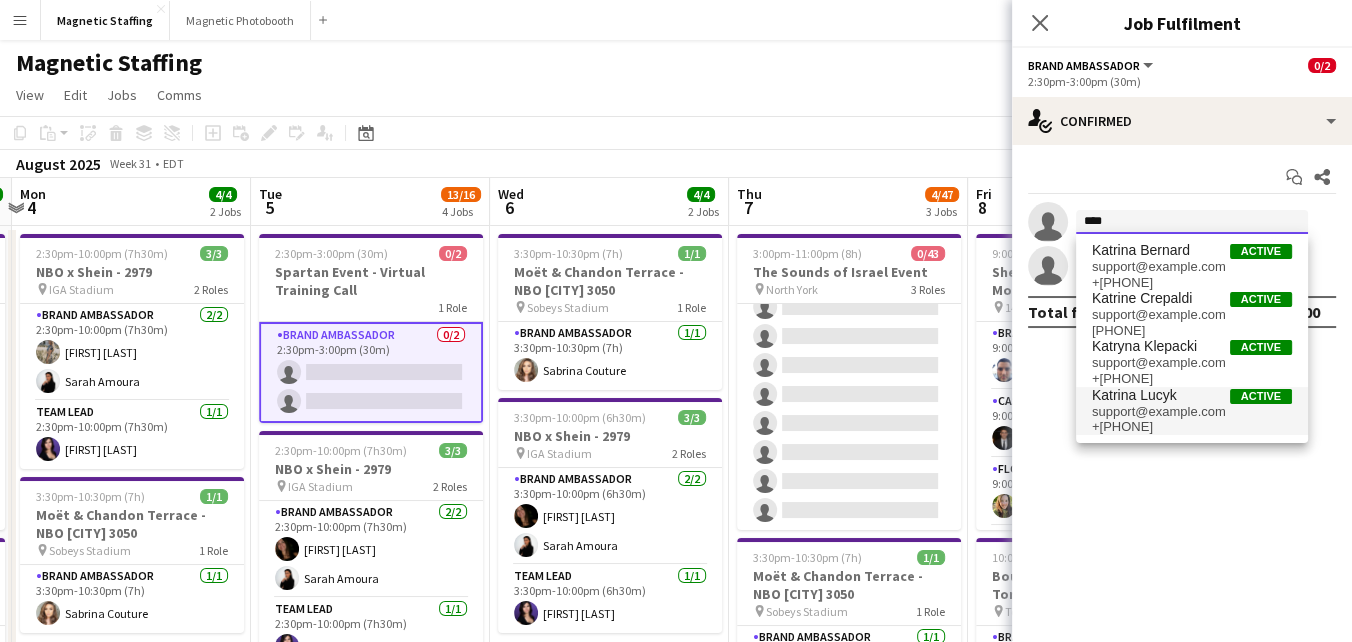 type on "****" 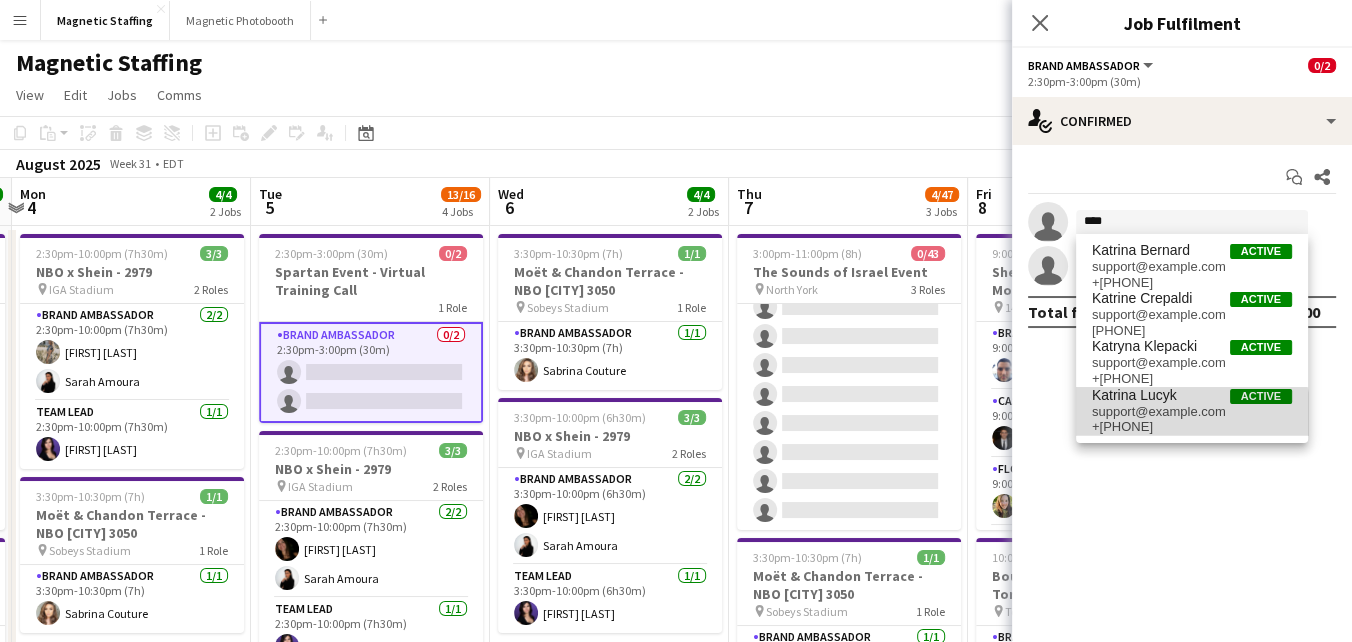 click on "+[PHONE]" at bounding box center [1192, 427] 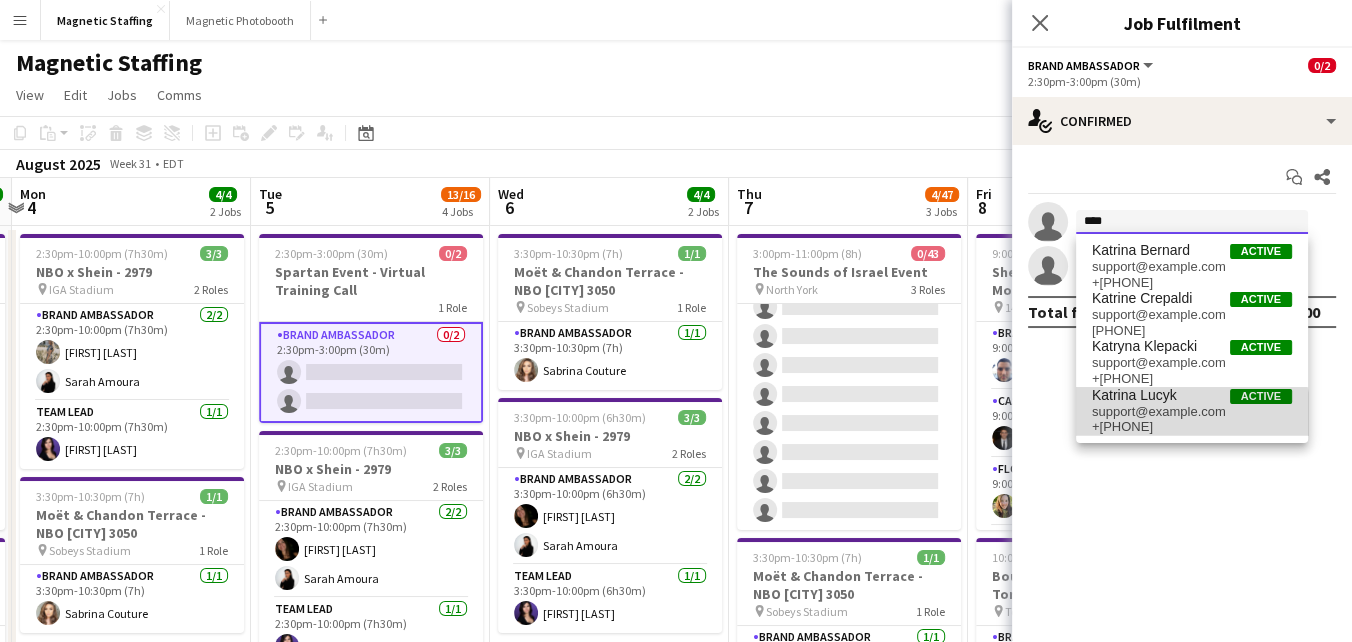 type 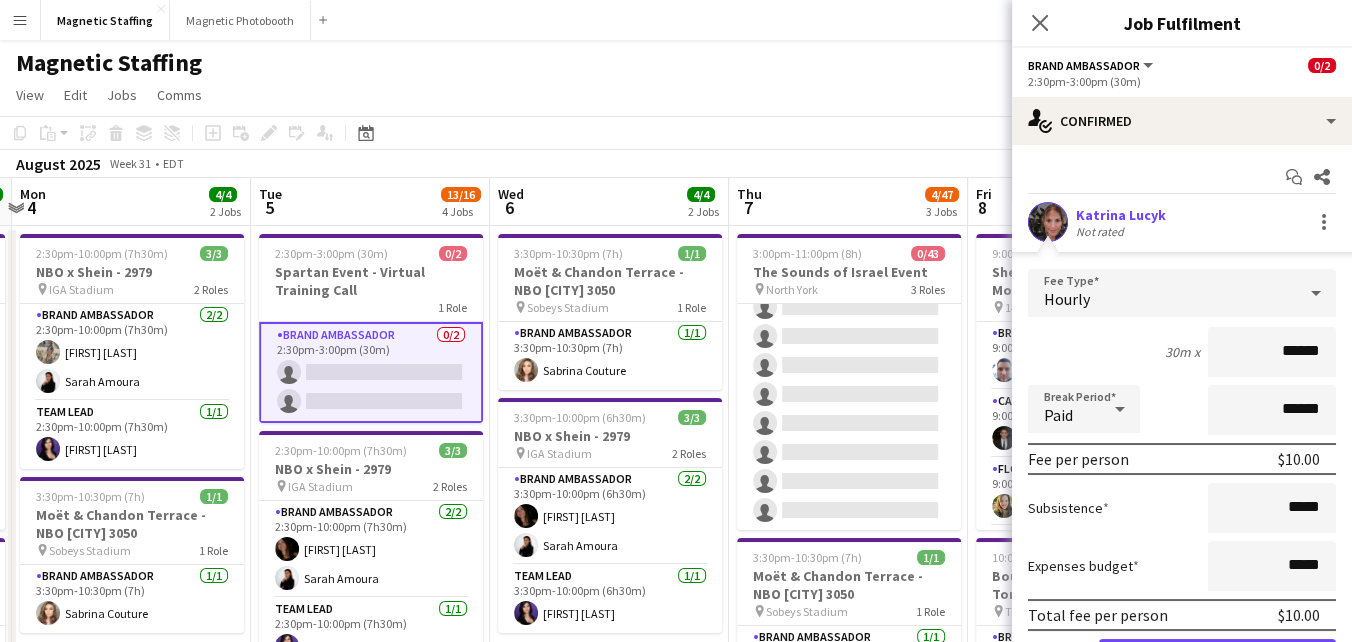 scroll, scrollTop: 153, scrollLeft: 0, axis: vertical 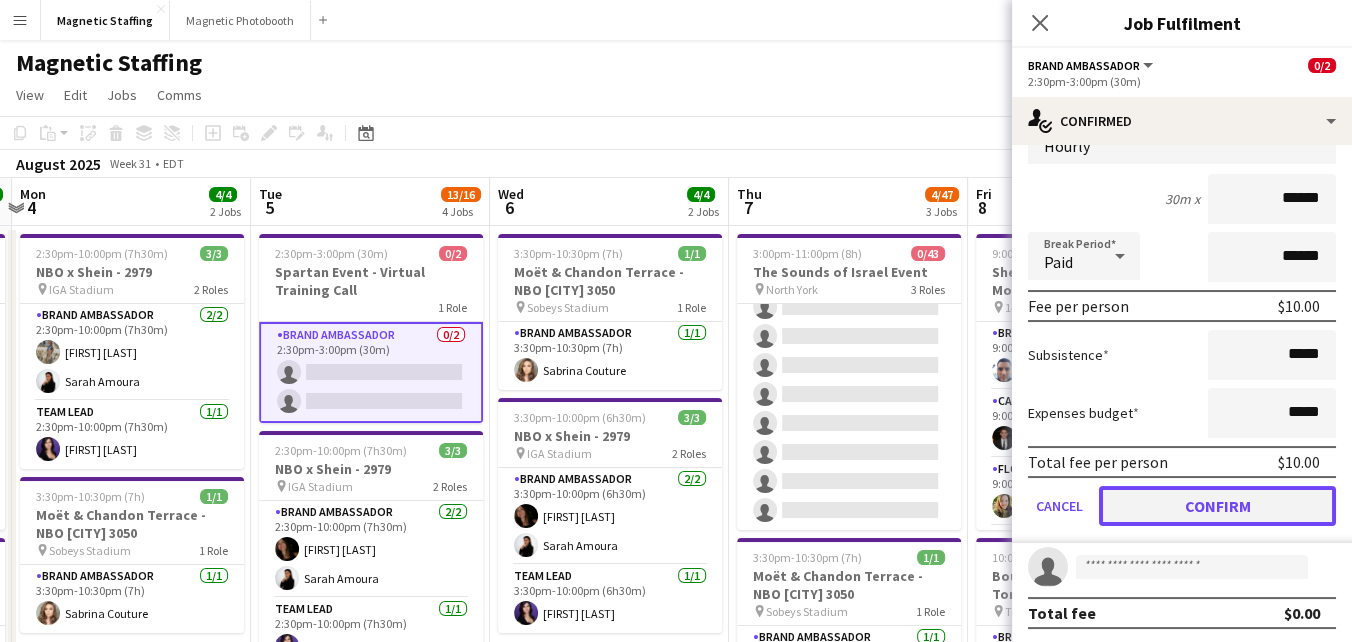 click on "Confirm" at bounding box center [1217, 506] 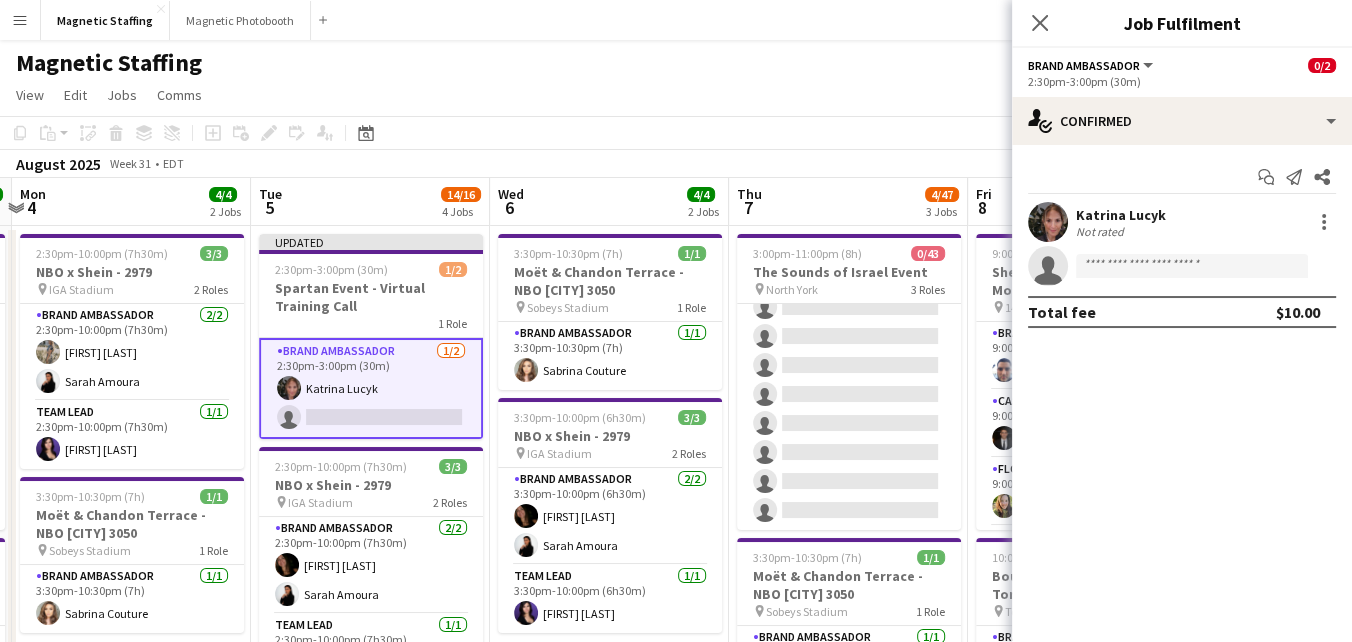 scroll, scrollTop: 0, scrollLeft: 0, axis: both 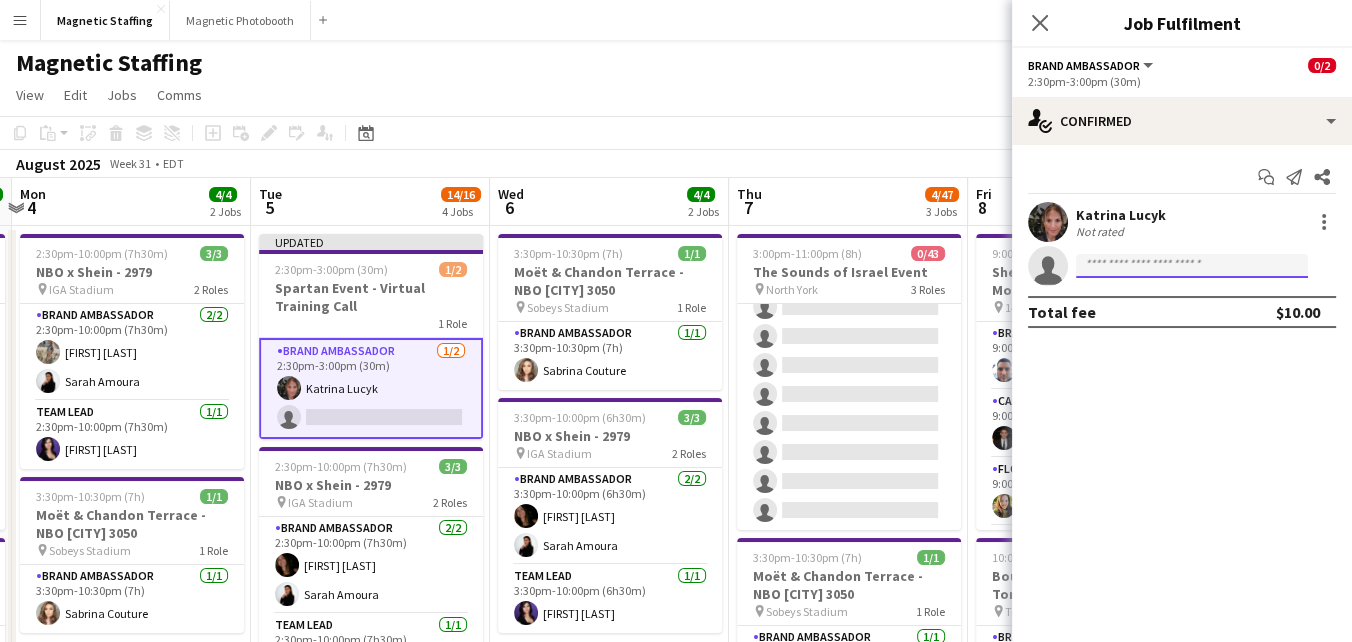 click 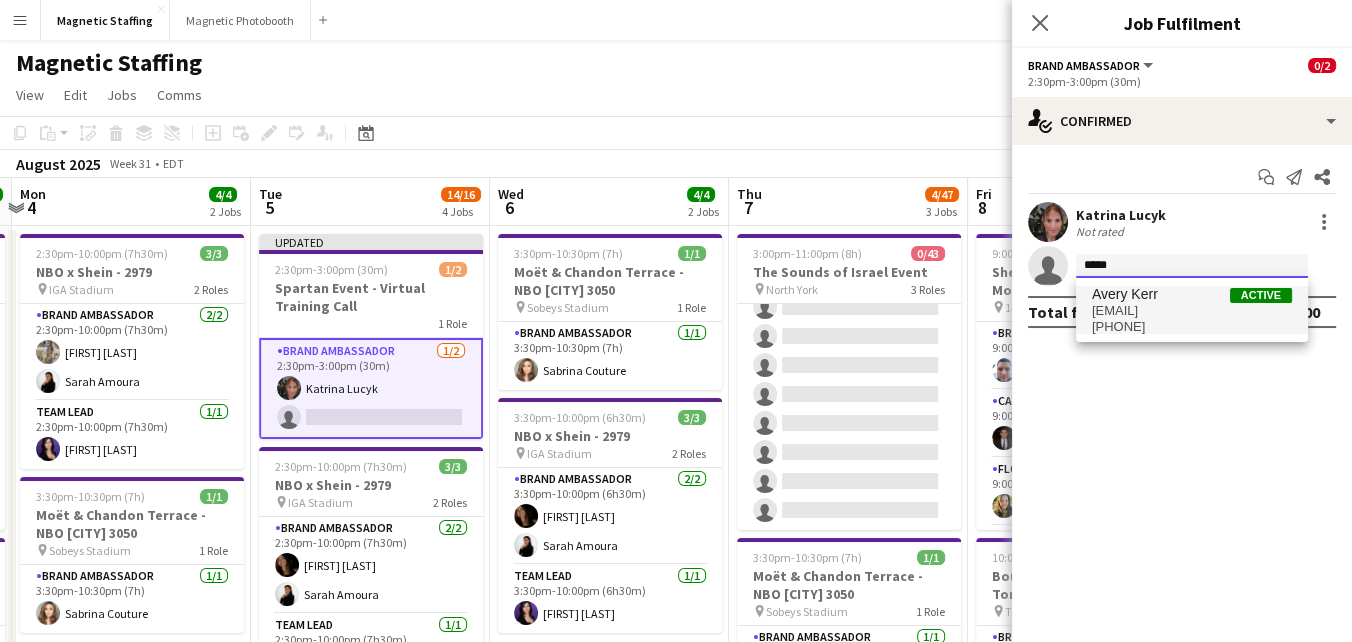 type on "*****" 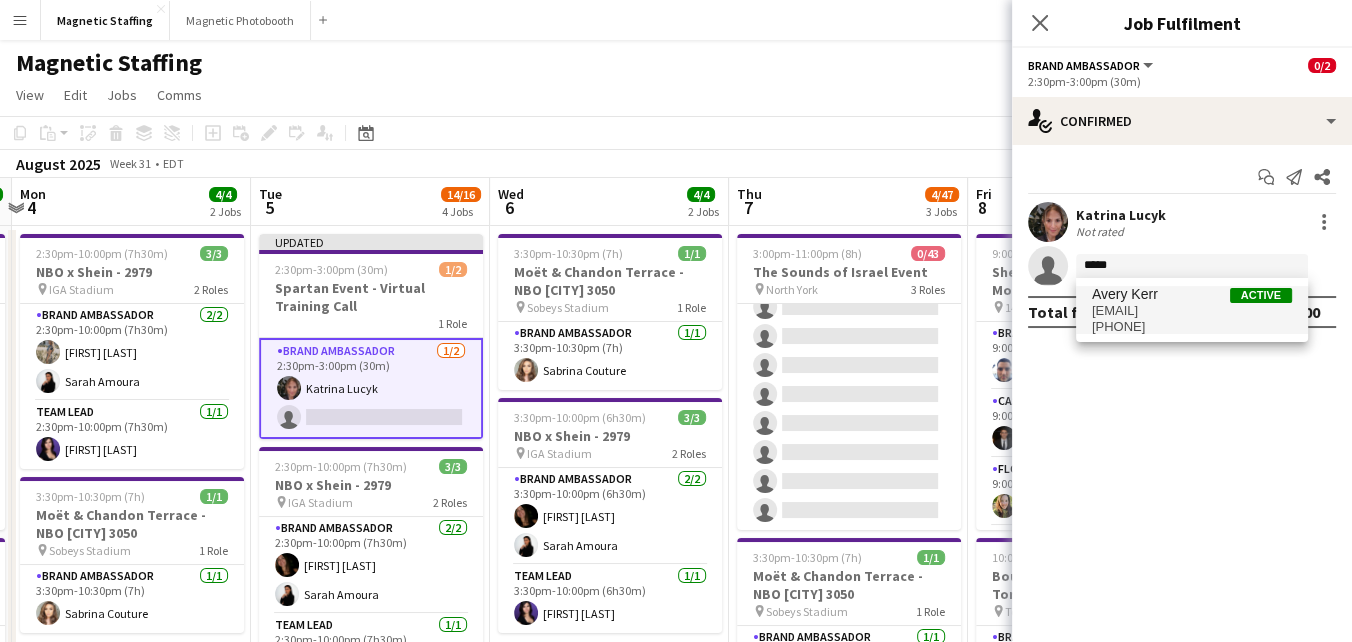 click on "[FIRST] [LAST]   Active   [EMAIL]   [PHONE]" at bounding box center [1192, 310] 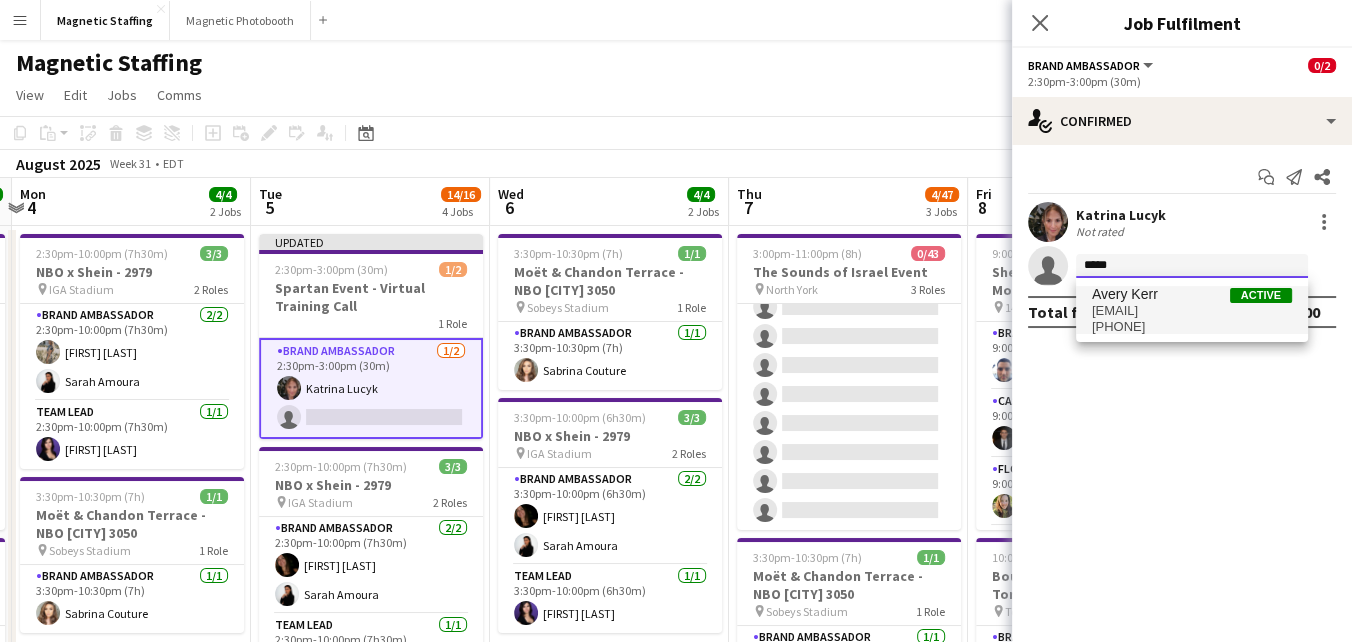 type 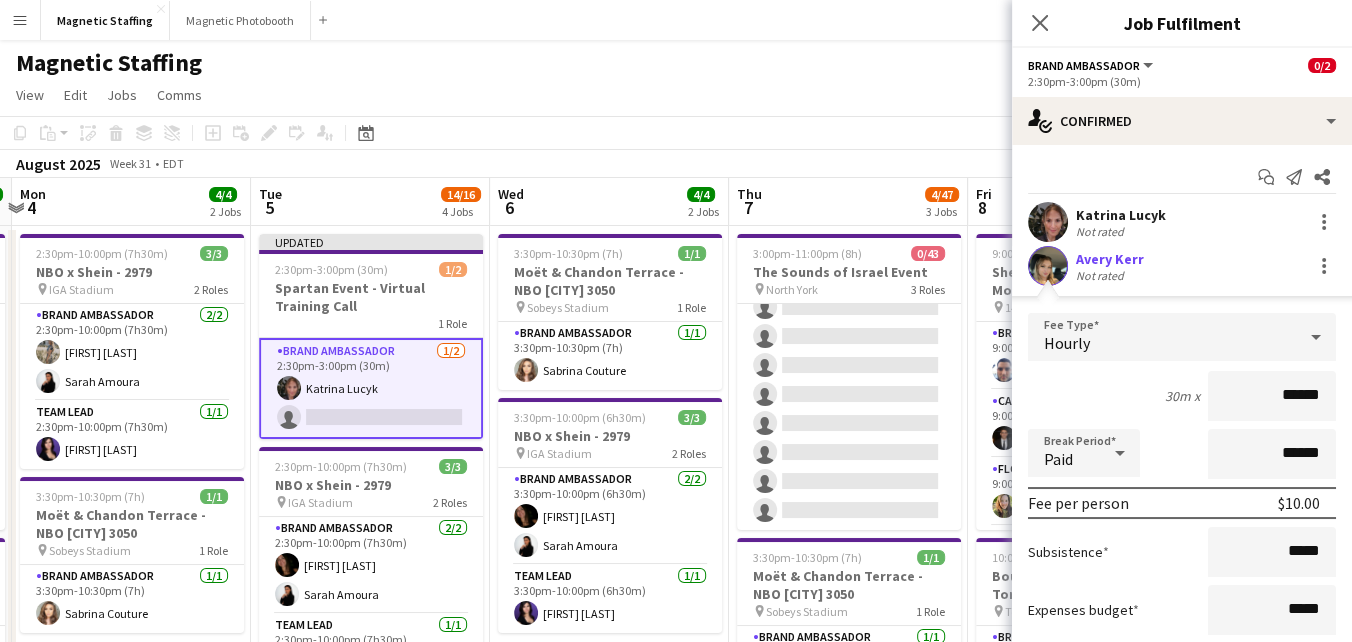 scroll, scrollTop: 153, scrollLeft: 0, axis: vertical 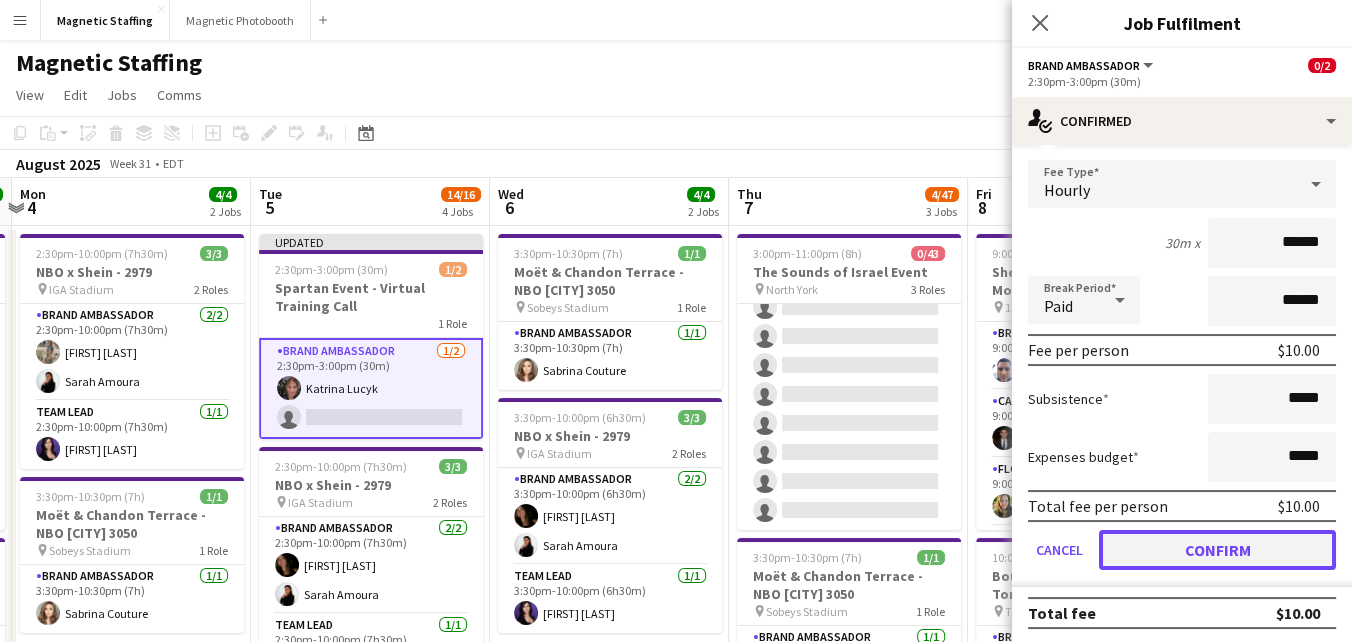click on "Confirm" at bounding box center (1217, 550) 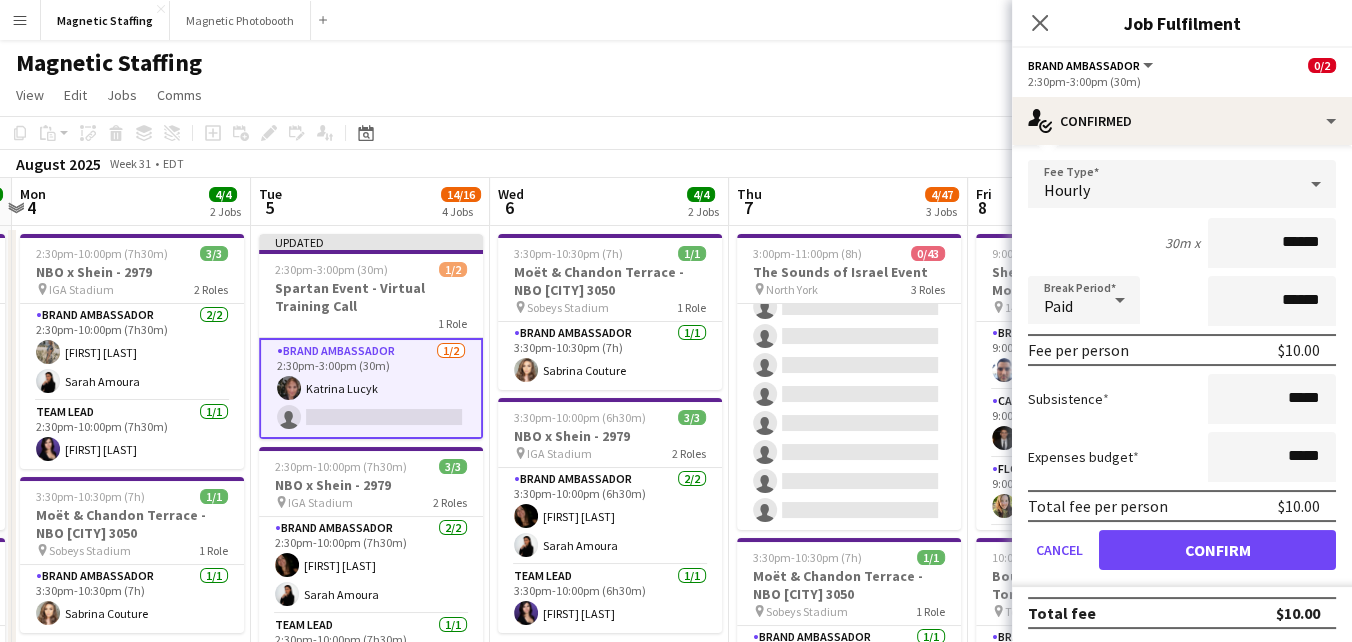 scroll, scrollTop: 0, scrollLeft: 0, axis: both 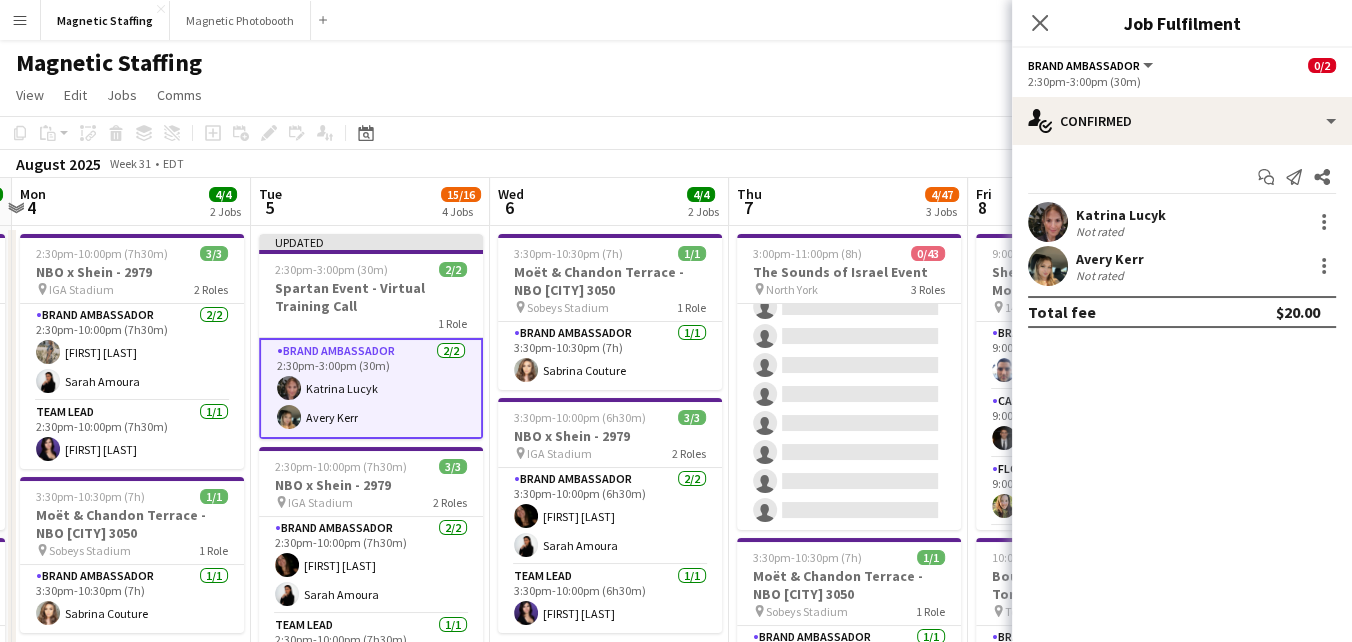 click on "View  Day view expanded Day view collapsed Month view Date picker Jump to today Expand Linked Jobs Collapse Linked Jobs  Edit  Copy
Command
C  Paste  Without Crew
Command
V With Crew
Command
Shift
V Paste as linked job  Group  Group Ungroup  Jobs  New Job Edit Job Delete Job New Linked Job Edit Linked Jobs Job fulfilment Promote Role Copy Role URL  Comms  Notify confirmed crew Create chat" 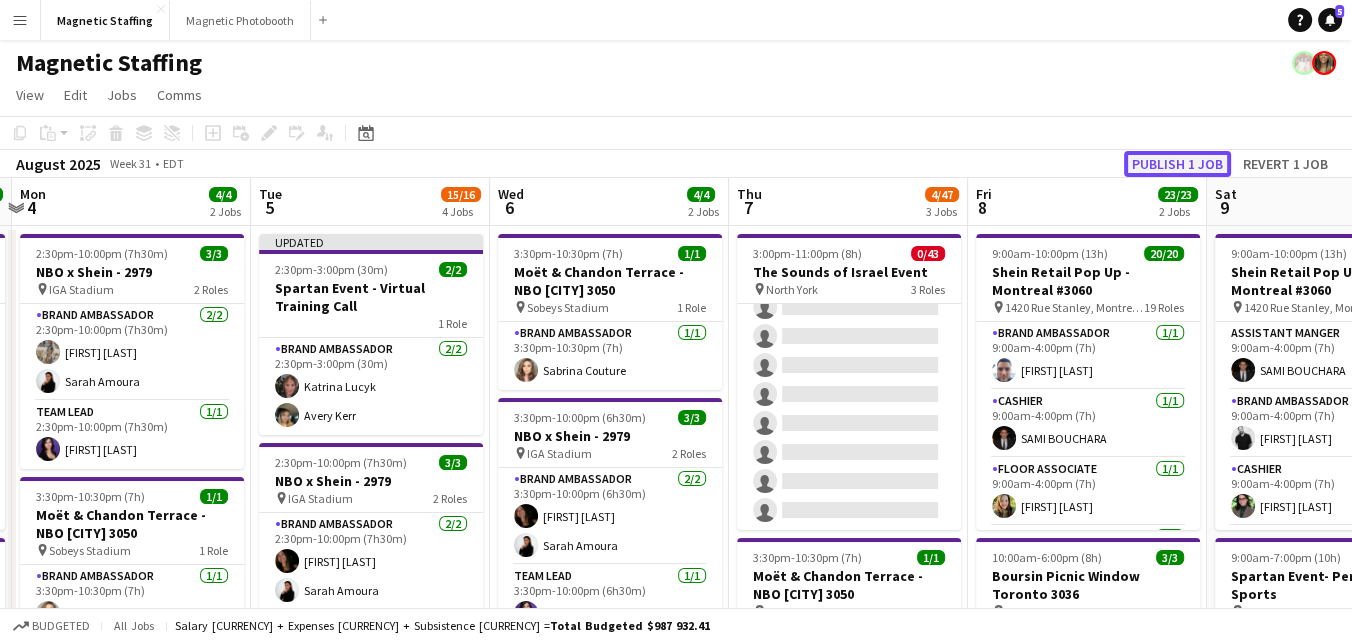 click on "Publish 1 job" 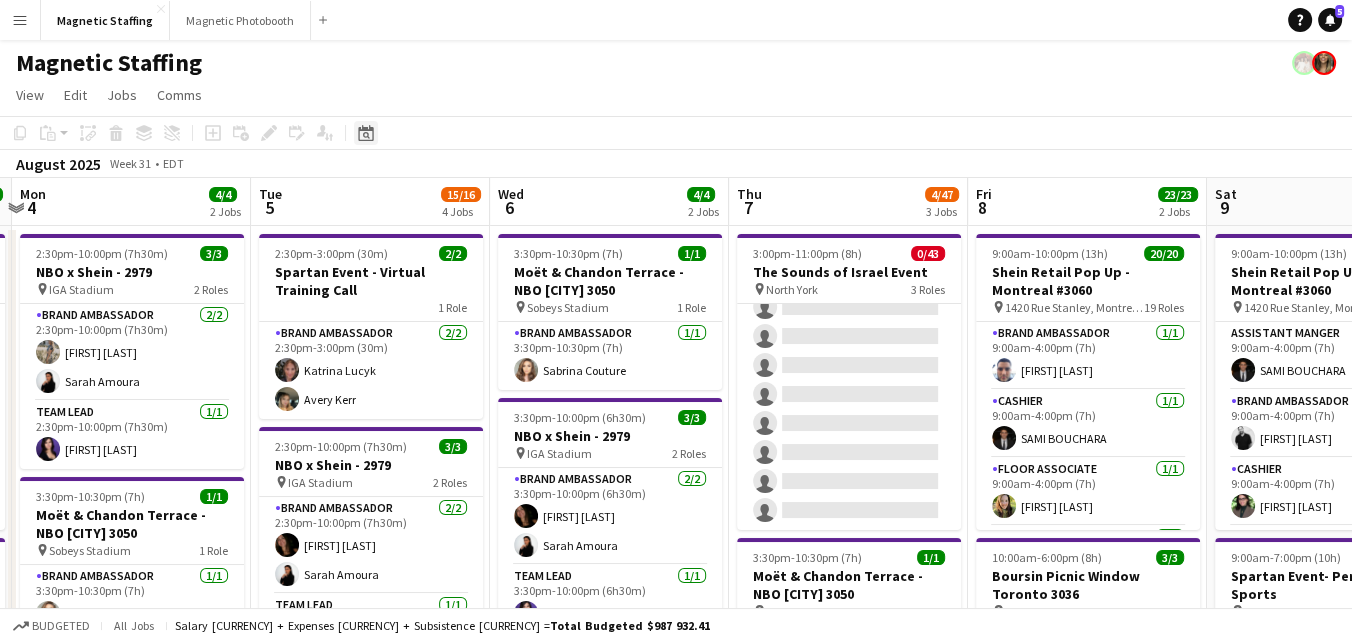 click on "Date picker" 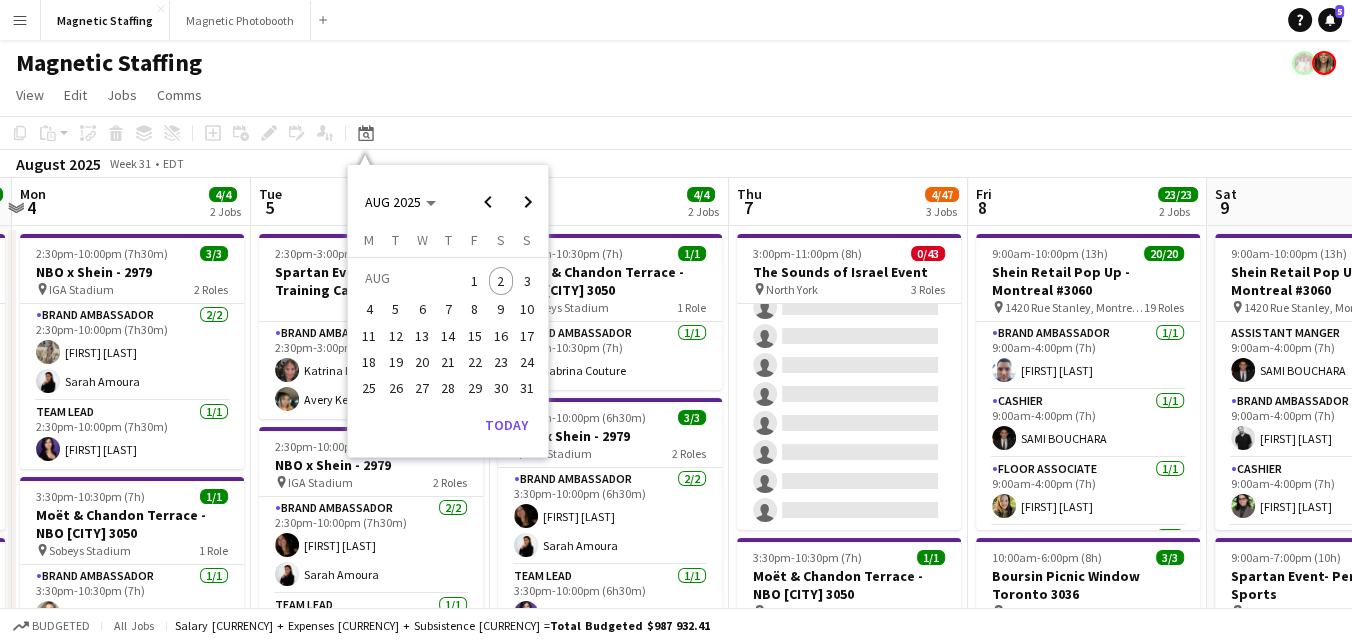click on "AUG 2025 AUG 2025 Monday M Tuesday T Wednesday W Thursday T Friday F Saturday S Sunday S  AUG   1   2   3   4   5   6   7   8   9   10   11   12   13   14   15   16   17   18   19   20   21   22   23   24   25   26   27   28   29   30   31
Comparison range
Comparison range
Today" at bounding box center (448, 311) 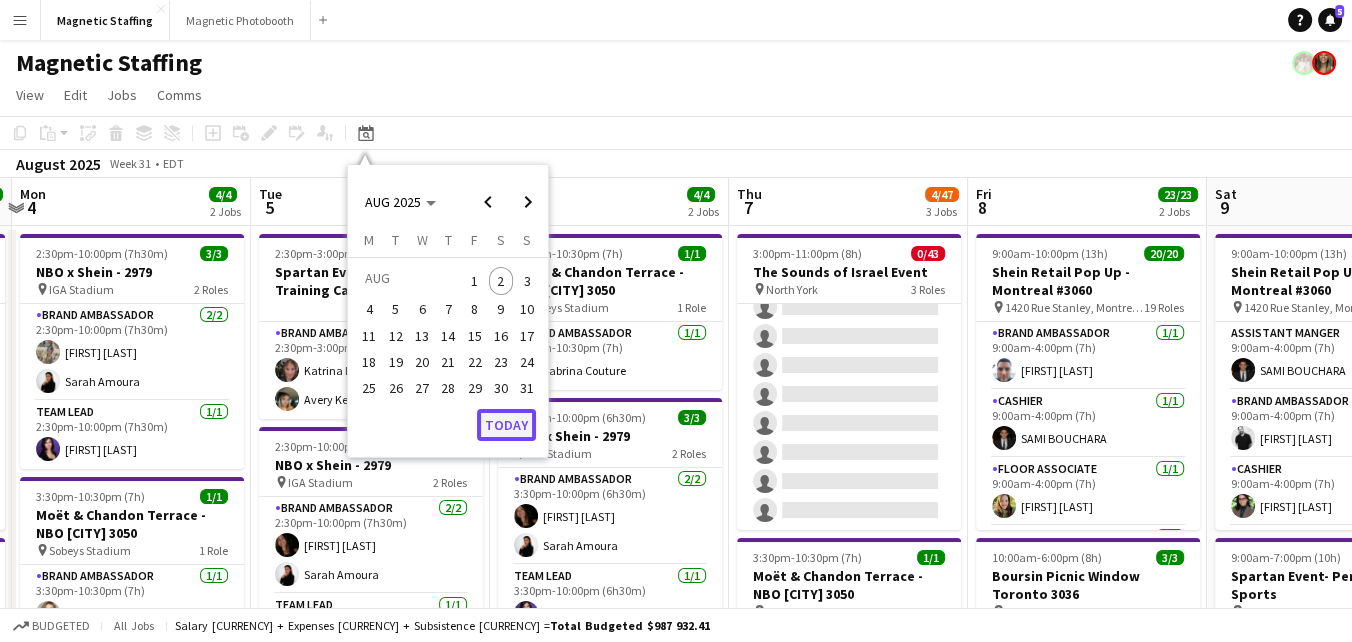 click on "Today" at bounding box center (506, 425) 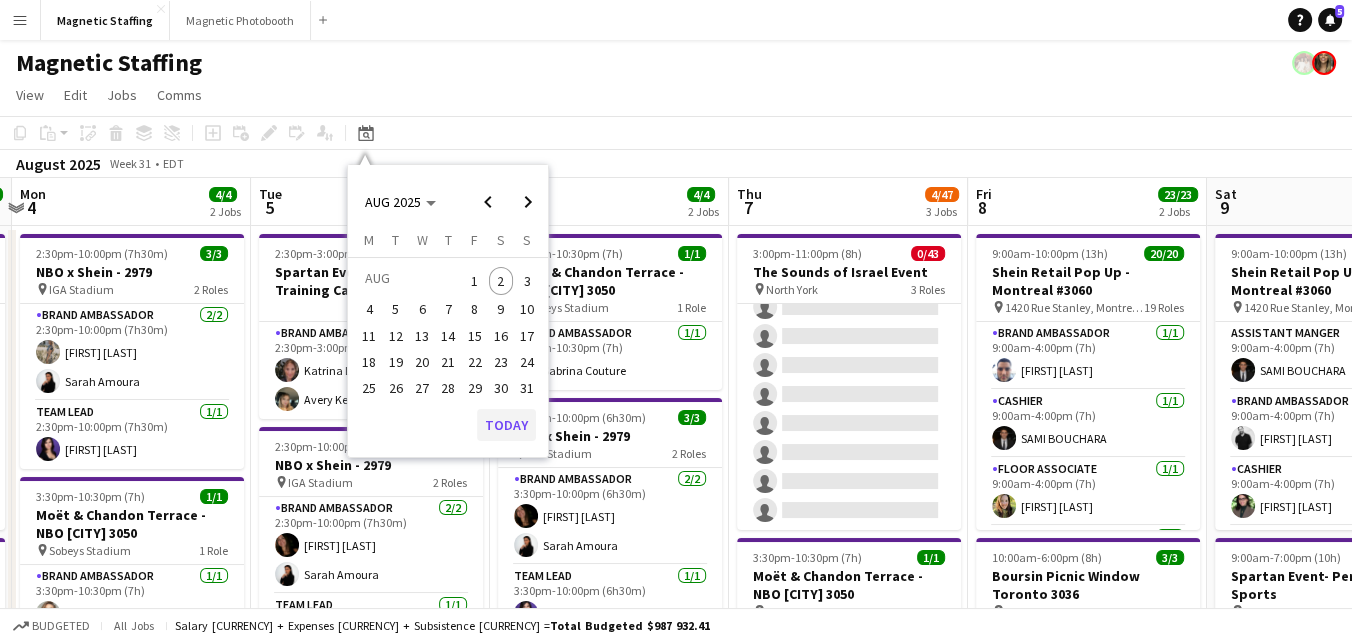scroll, scrollTop: 0, scrollLeft: 687, axis: horizontal 